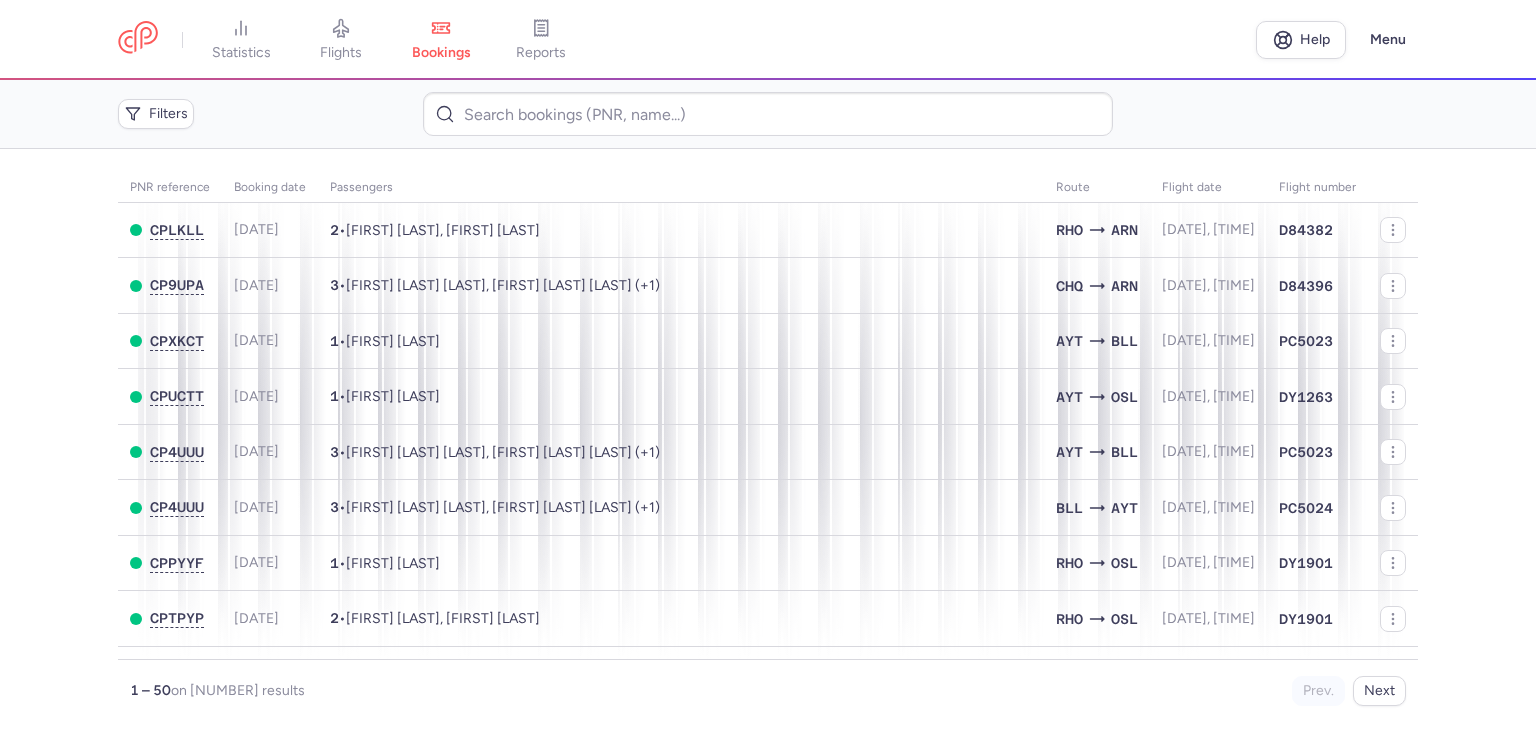 scroll, scrollTop: 0, scrollLeft: 0, axis: both 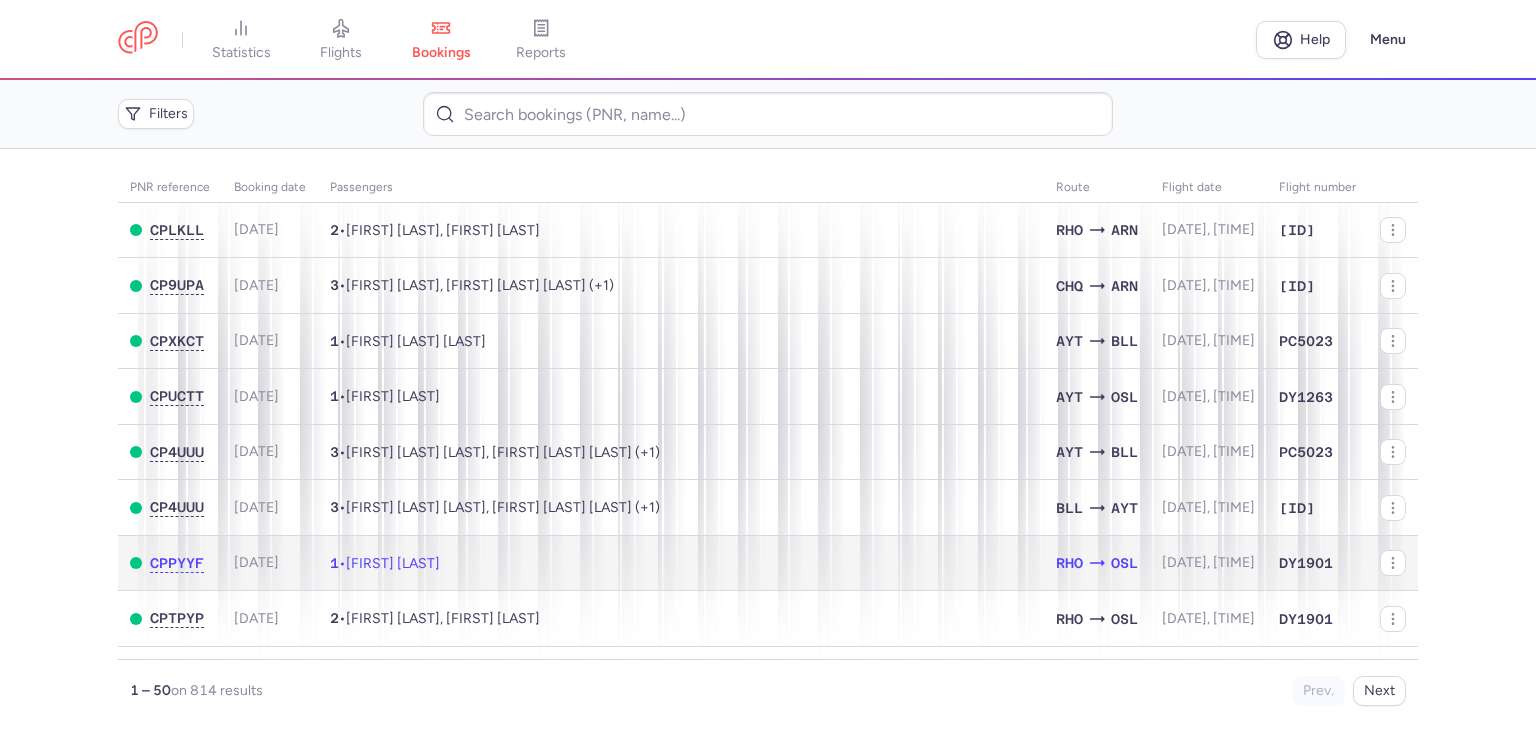 click on "1  •  [FIRST] [LAST]" at bounding box center [681, 563] 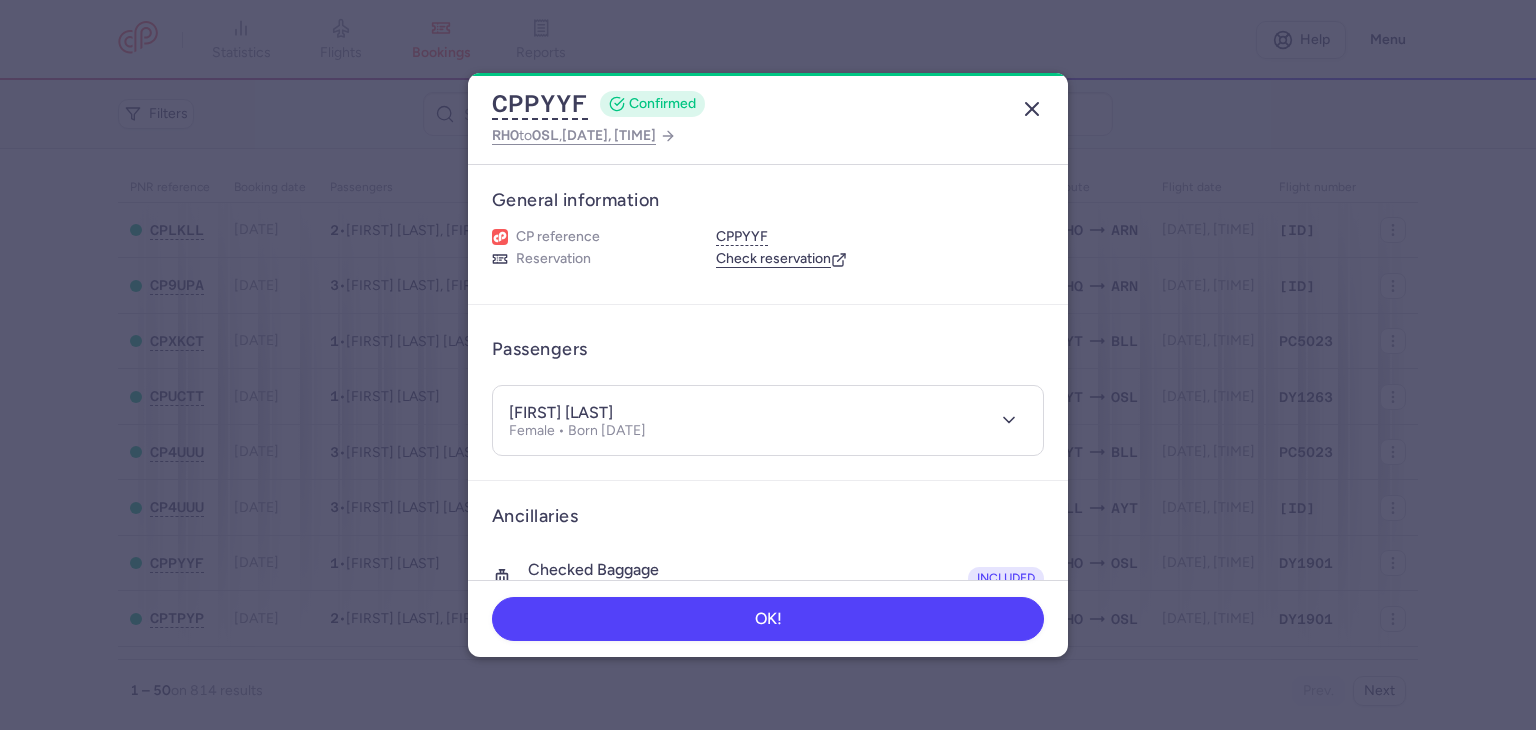 click 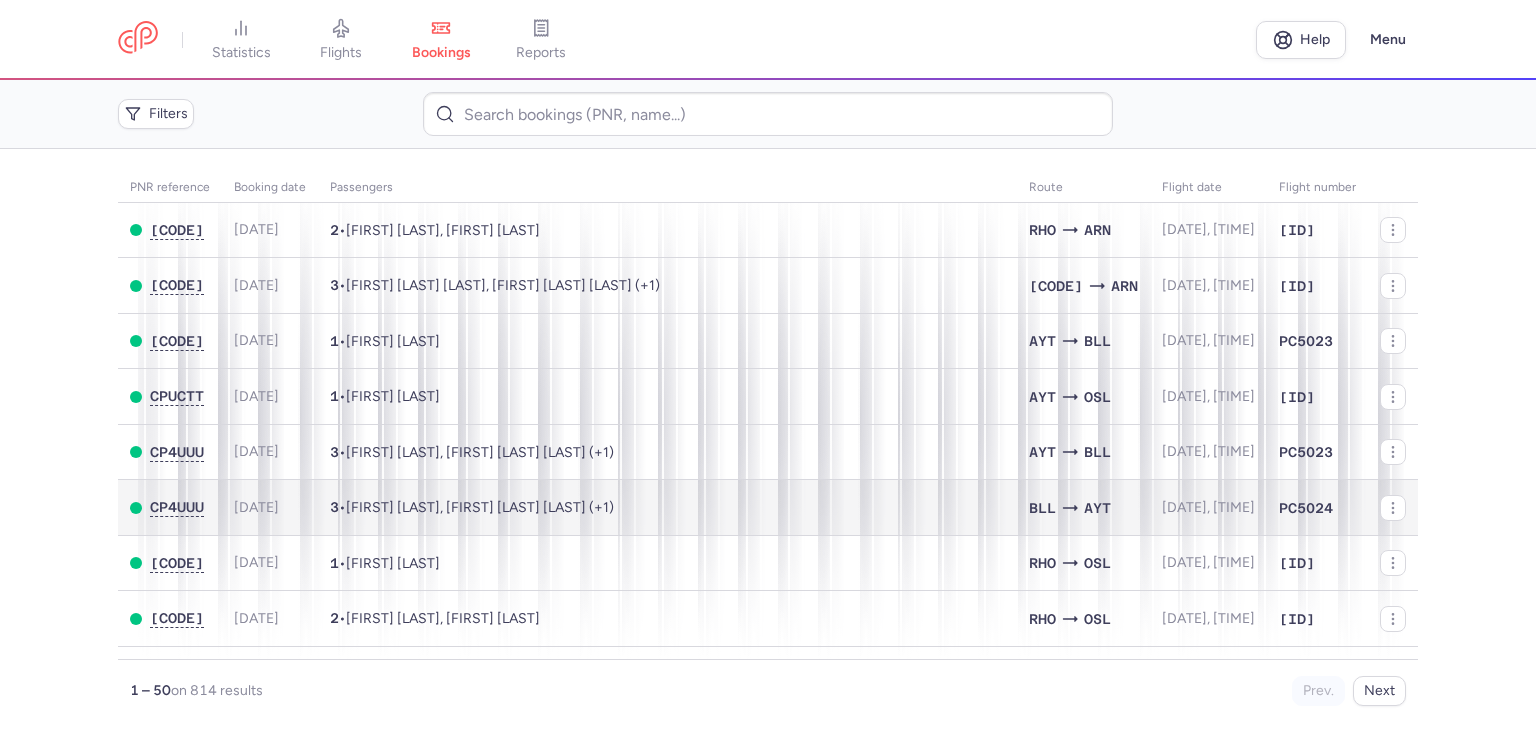 scroll, scrollTop: 0, scrollLeft: 0, axis: both 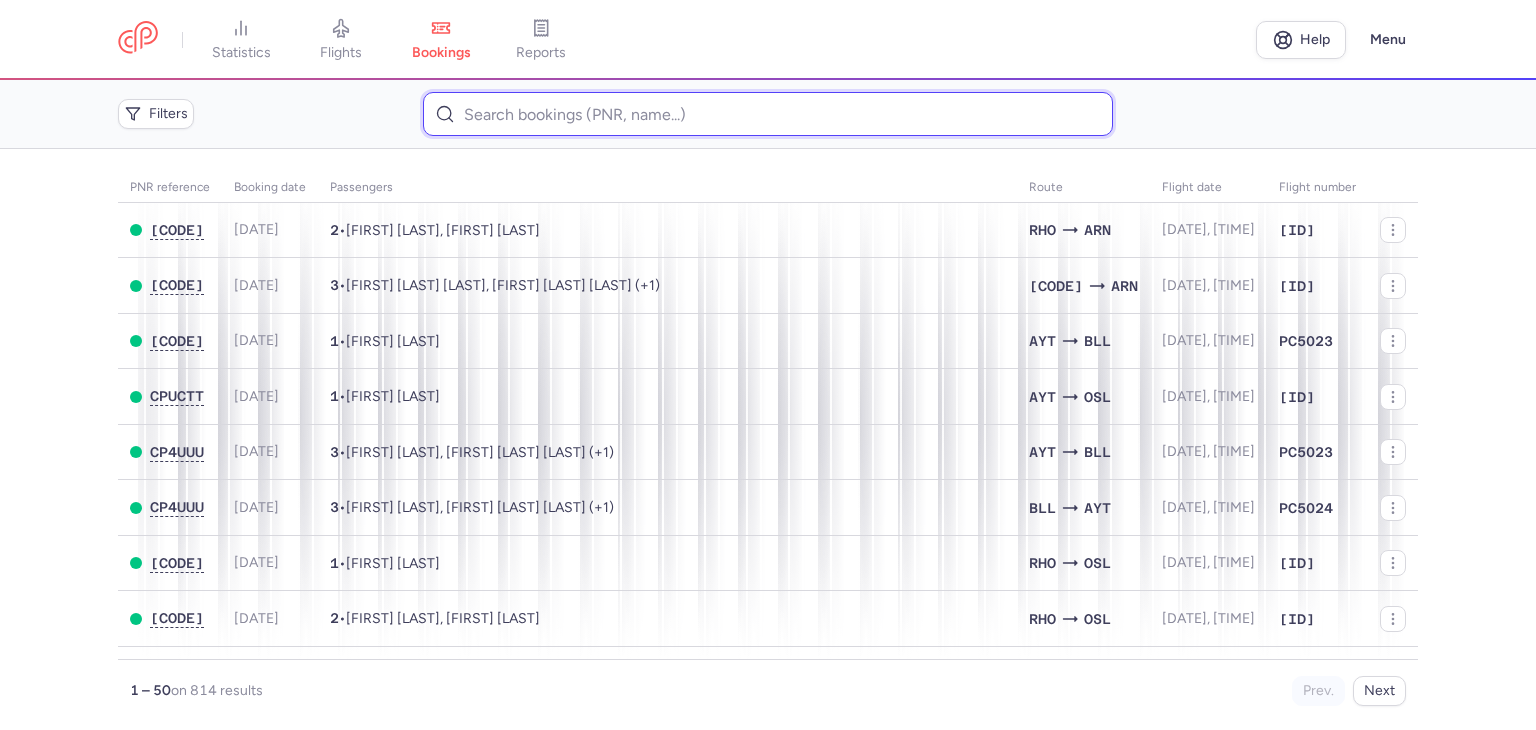 click at bounding box center [767, 114] 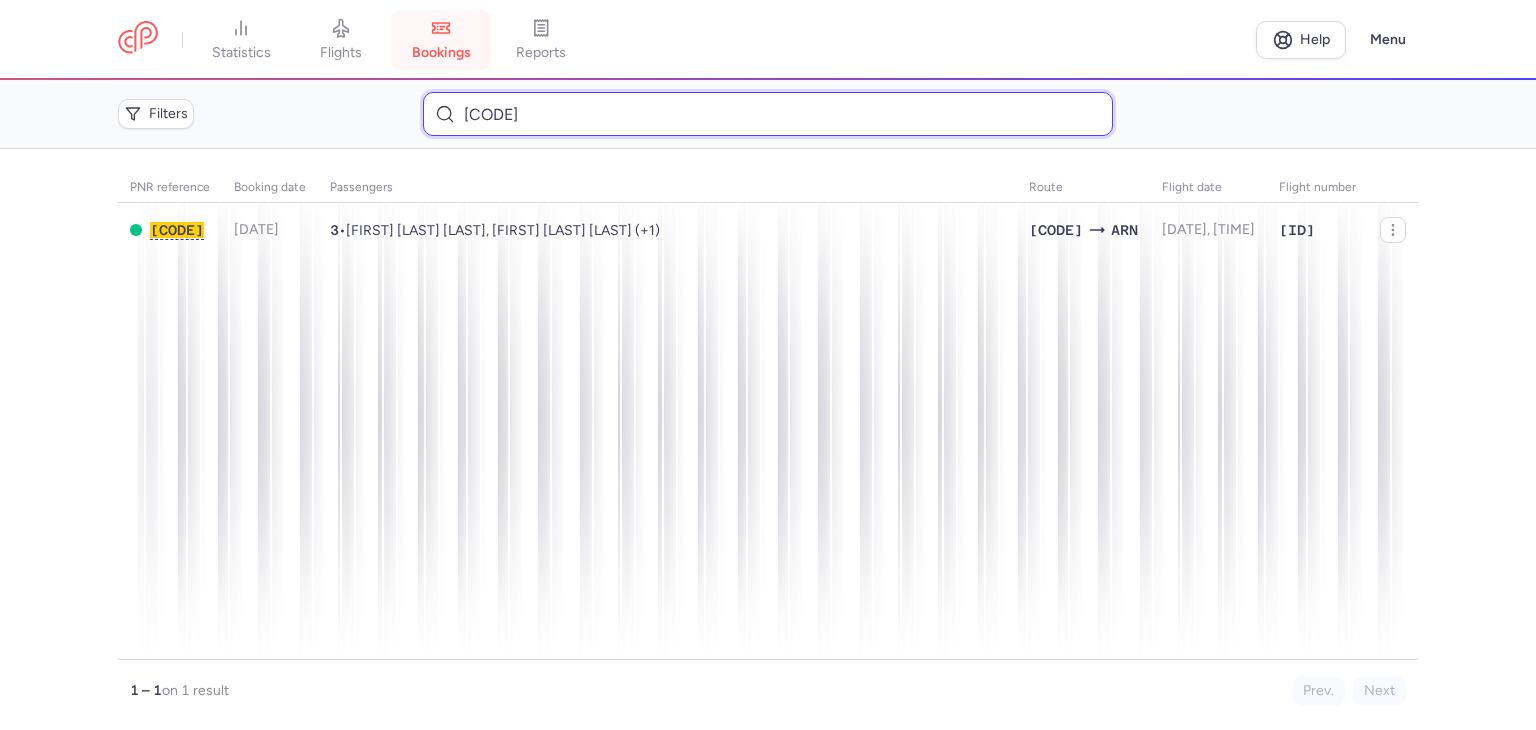type on "[CODE]" 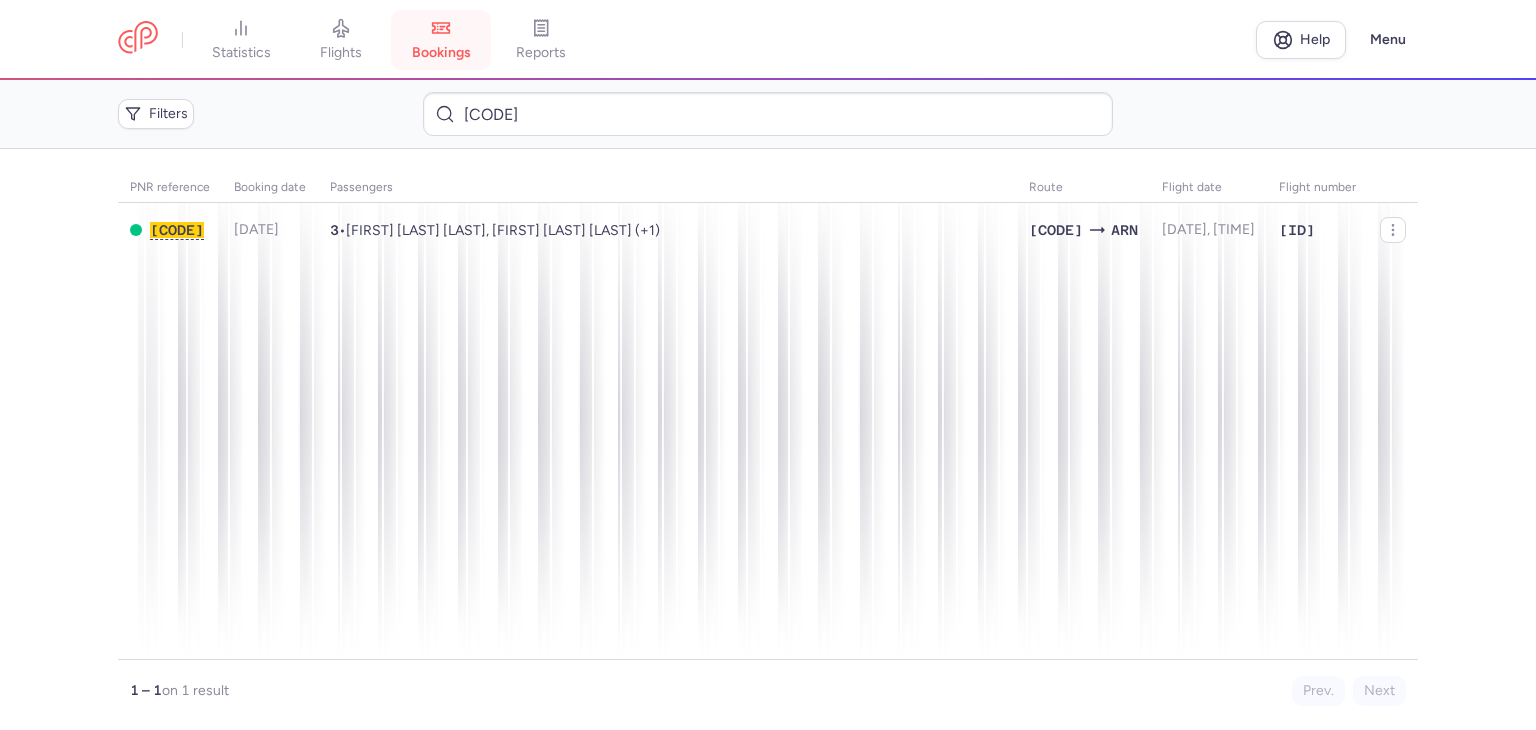 click 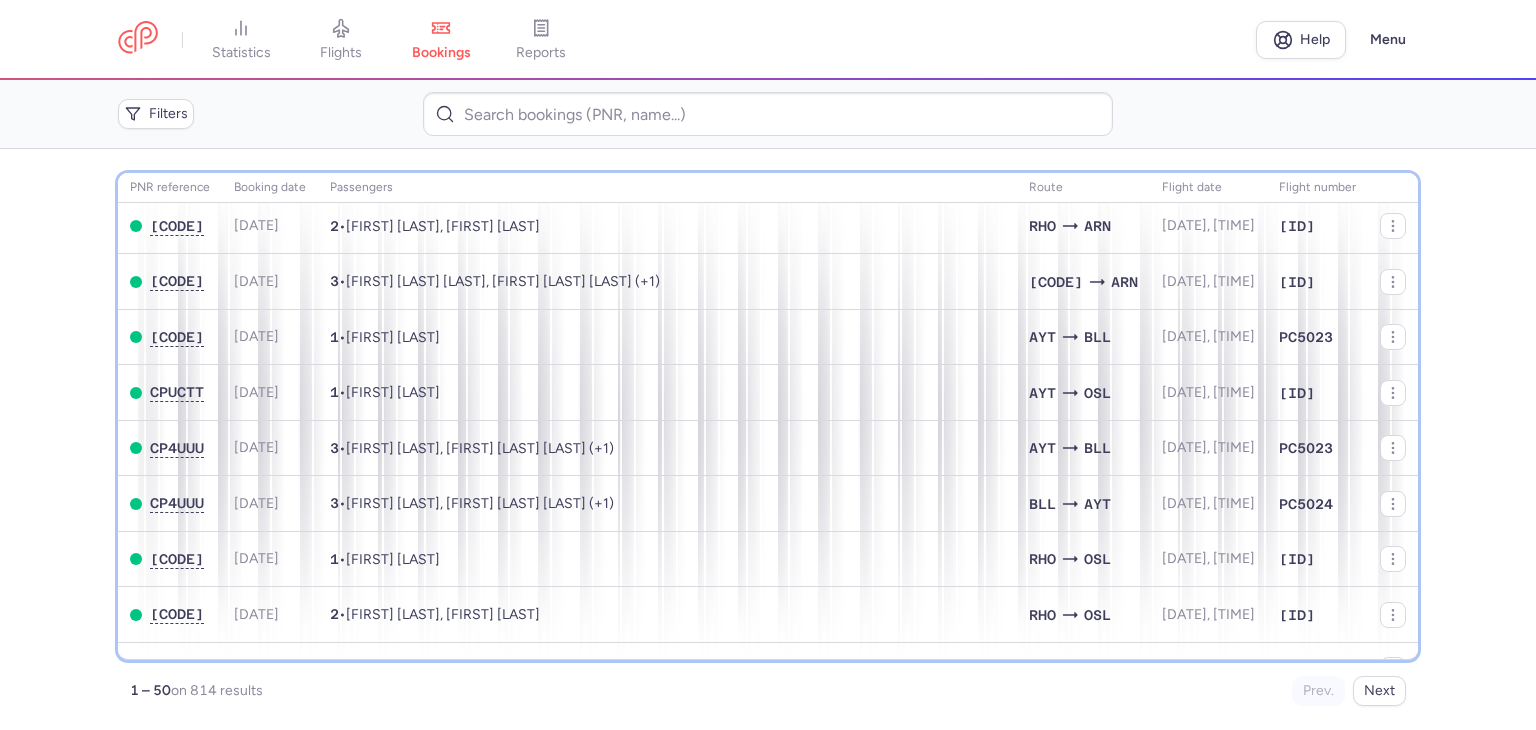 scroll, scrollTop: 0, scrollLeft: 0, axis: both 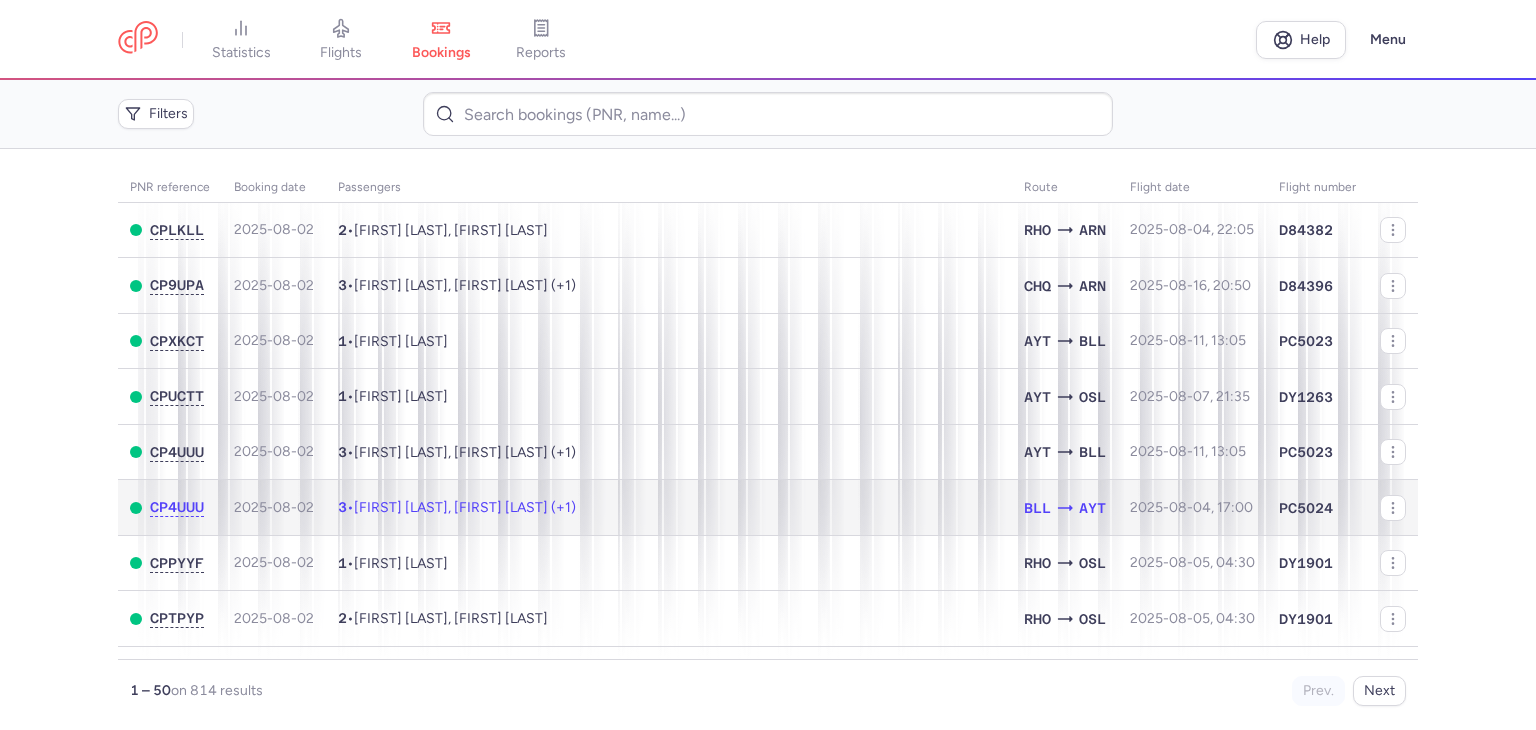 click on "3 • [FIRST] [LAST], [FIRST] [LAST] (+1)" at bounding box center [669, 508] 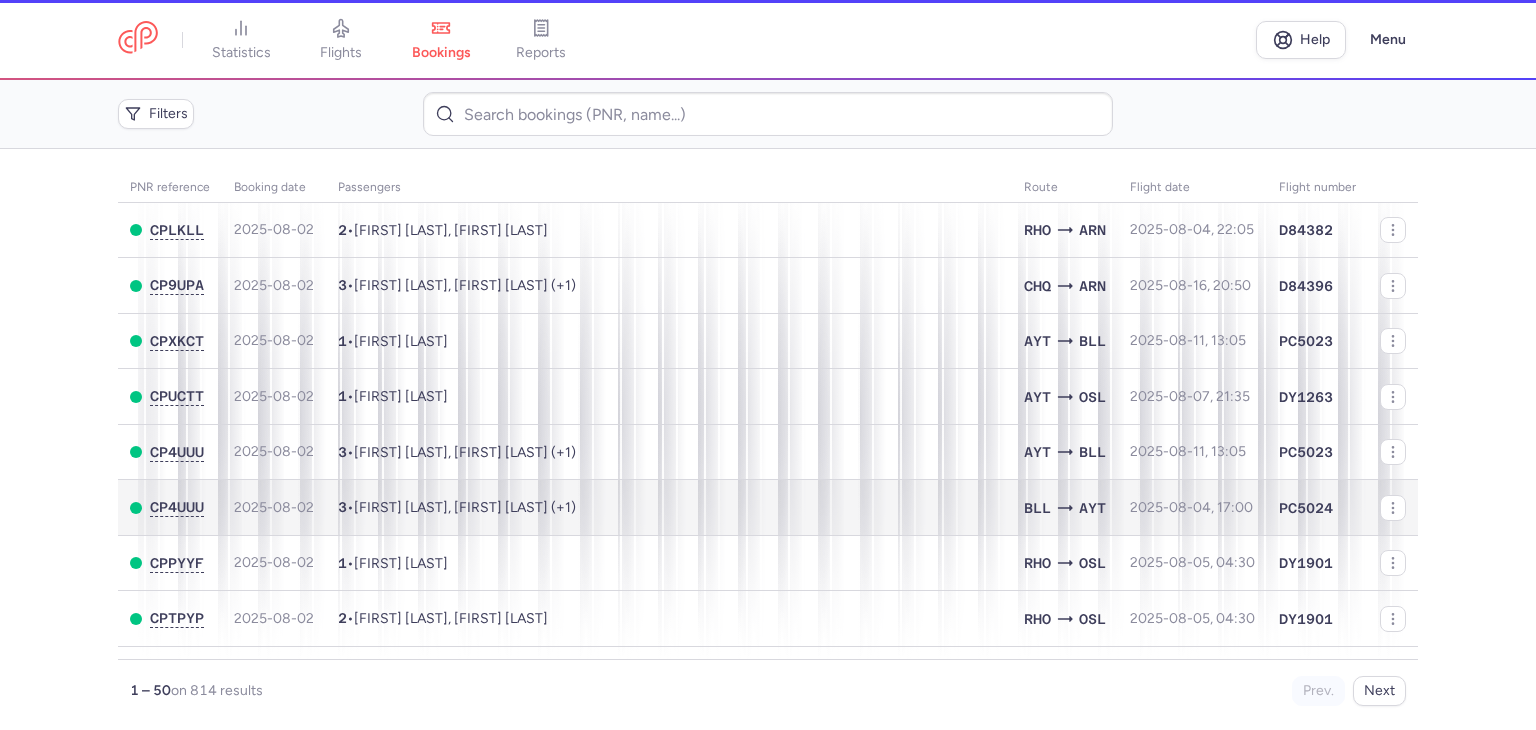 type 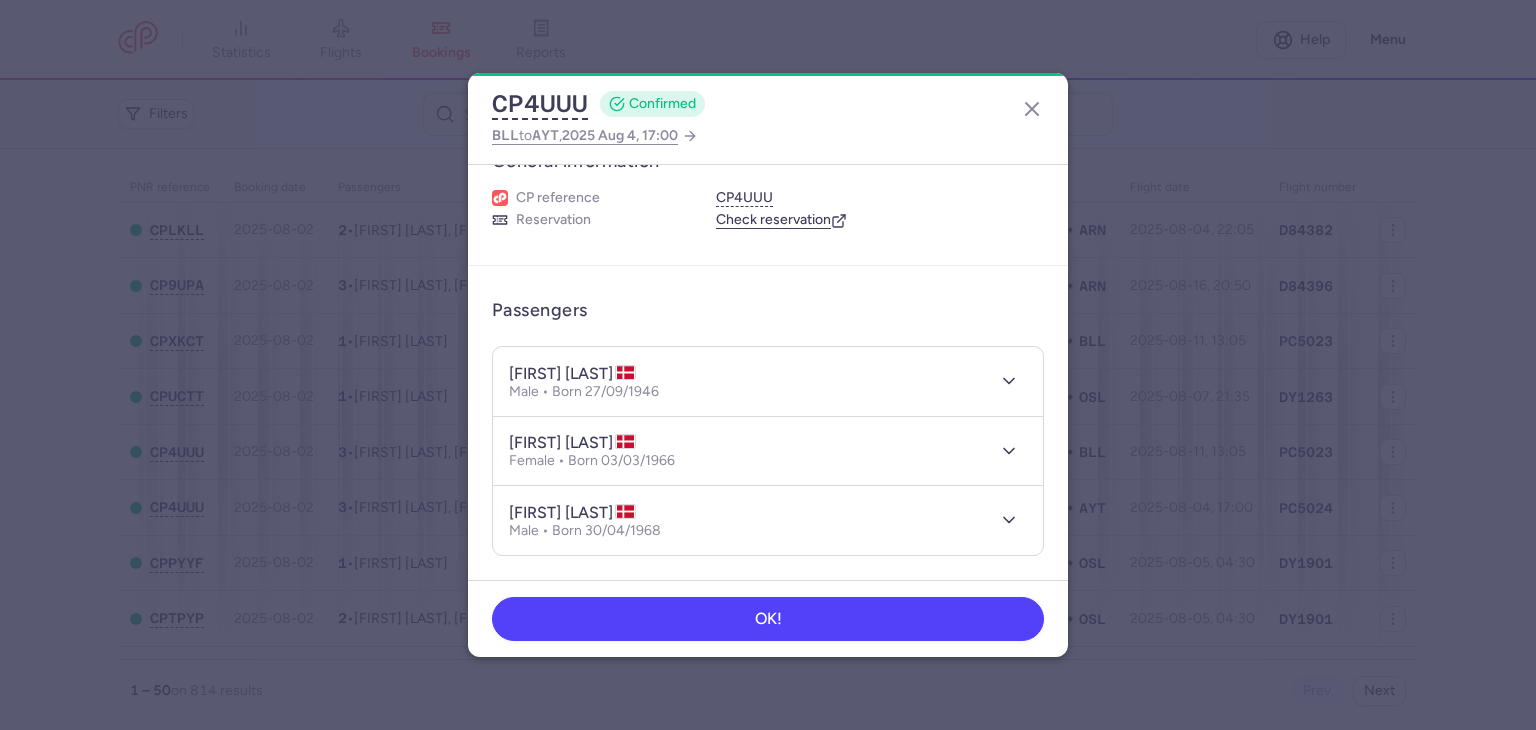 scroll, scrollTop: 67, scrollLeft: 0, axis: vertical 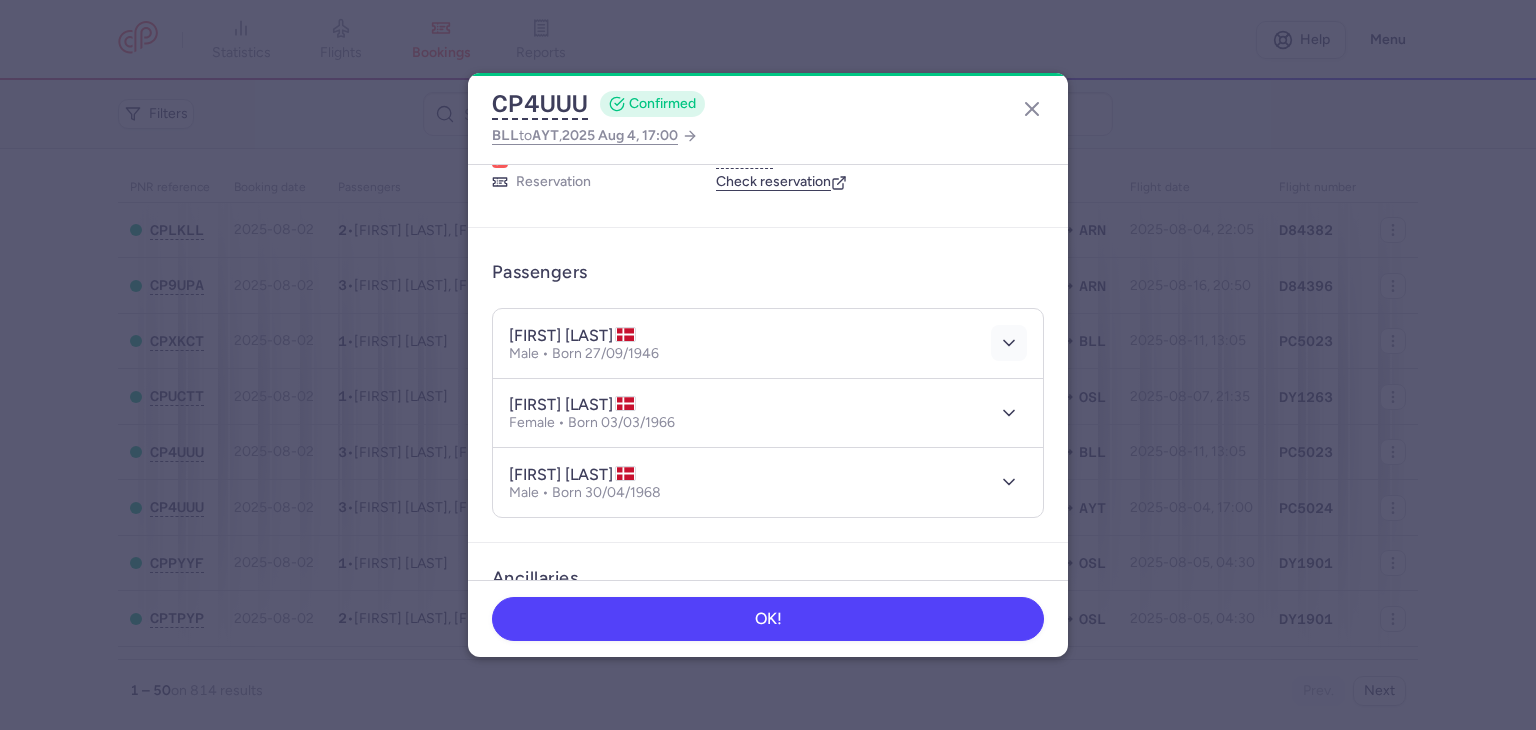 click at bounding box center [1009, 343] 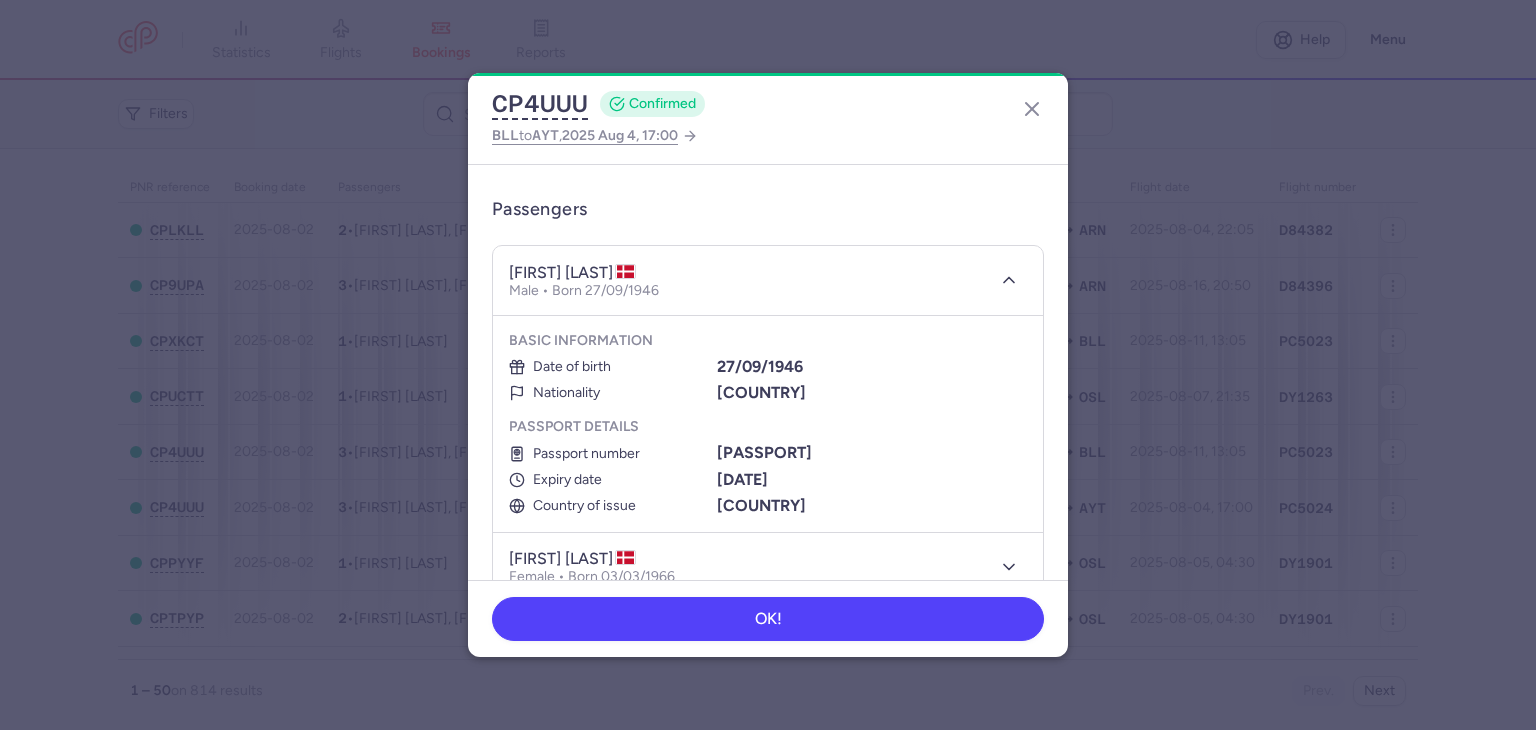 scroll, scrollTop: 170, scrollLeft: 0, axis: vertical 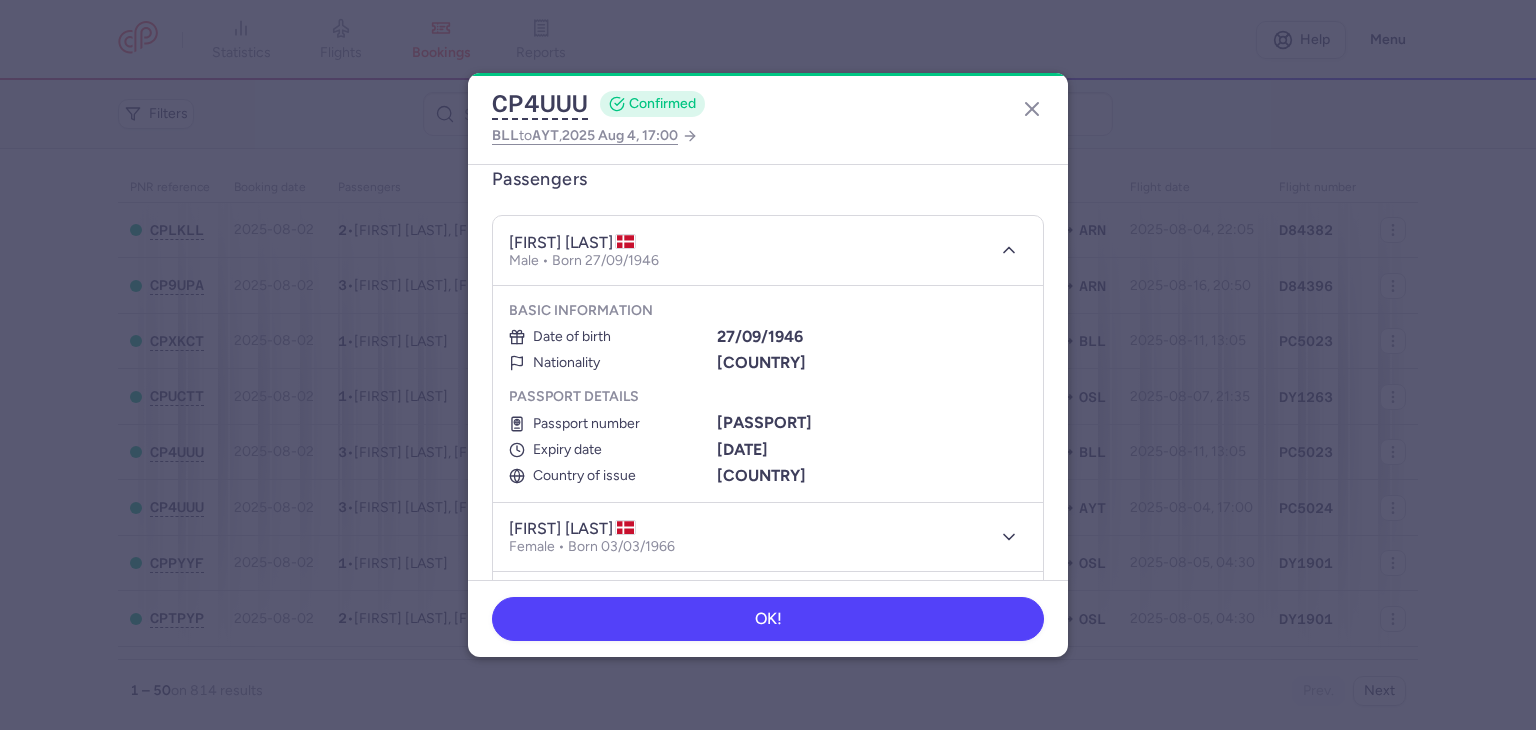 click on "bjarne bremholm SOERENSEN  Male • Born 27/09/1946" at bounding box center [768, 251] 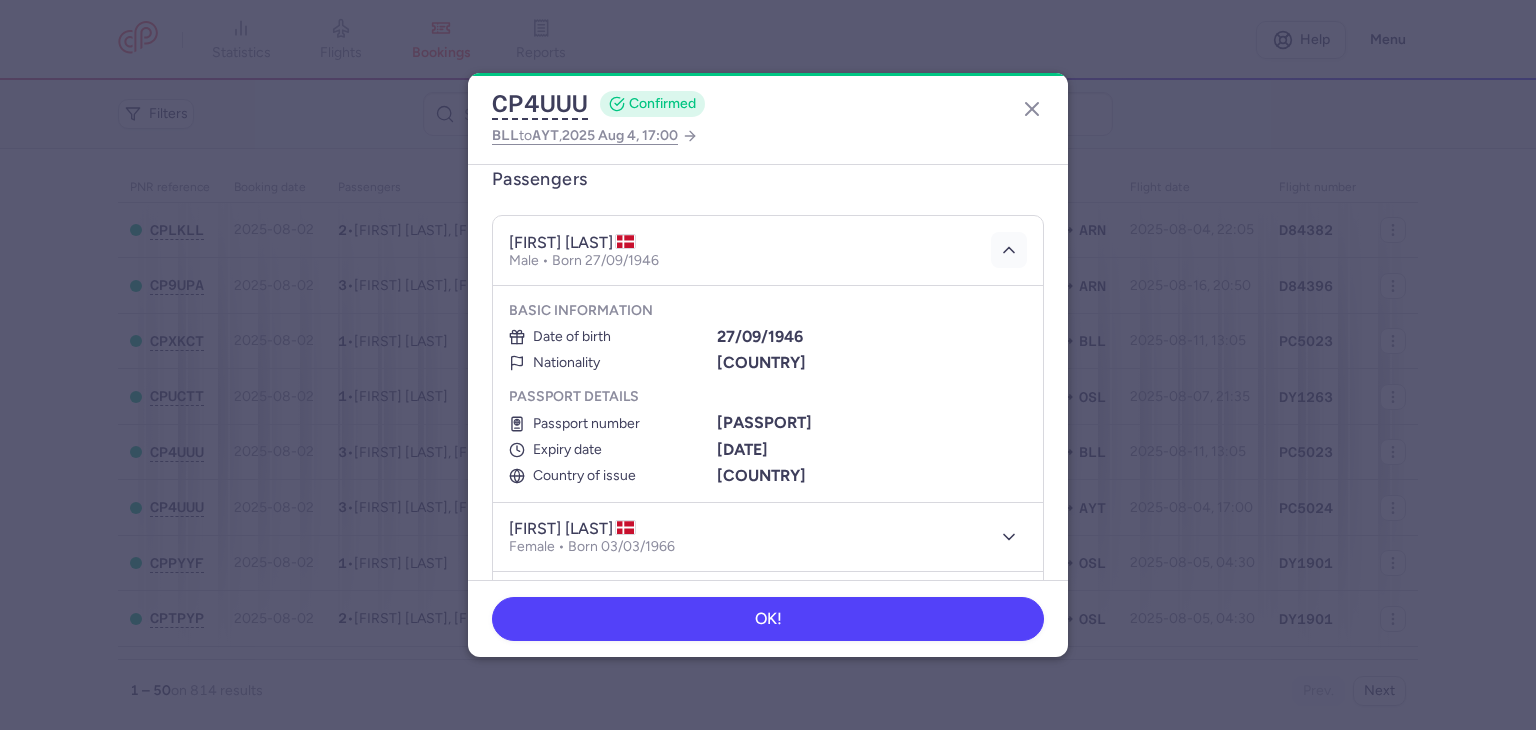 click at bounding box center [1009, 250] 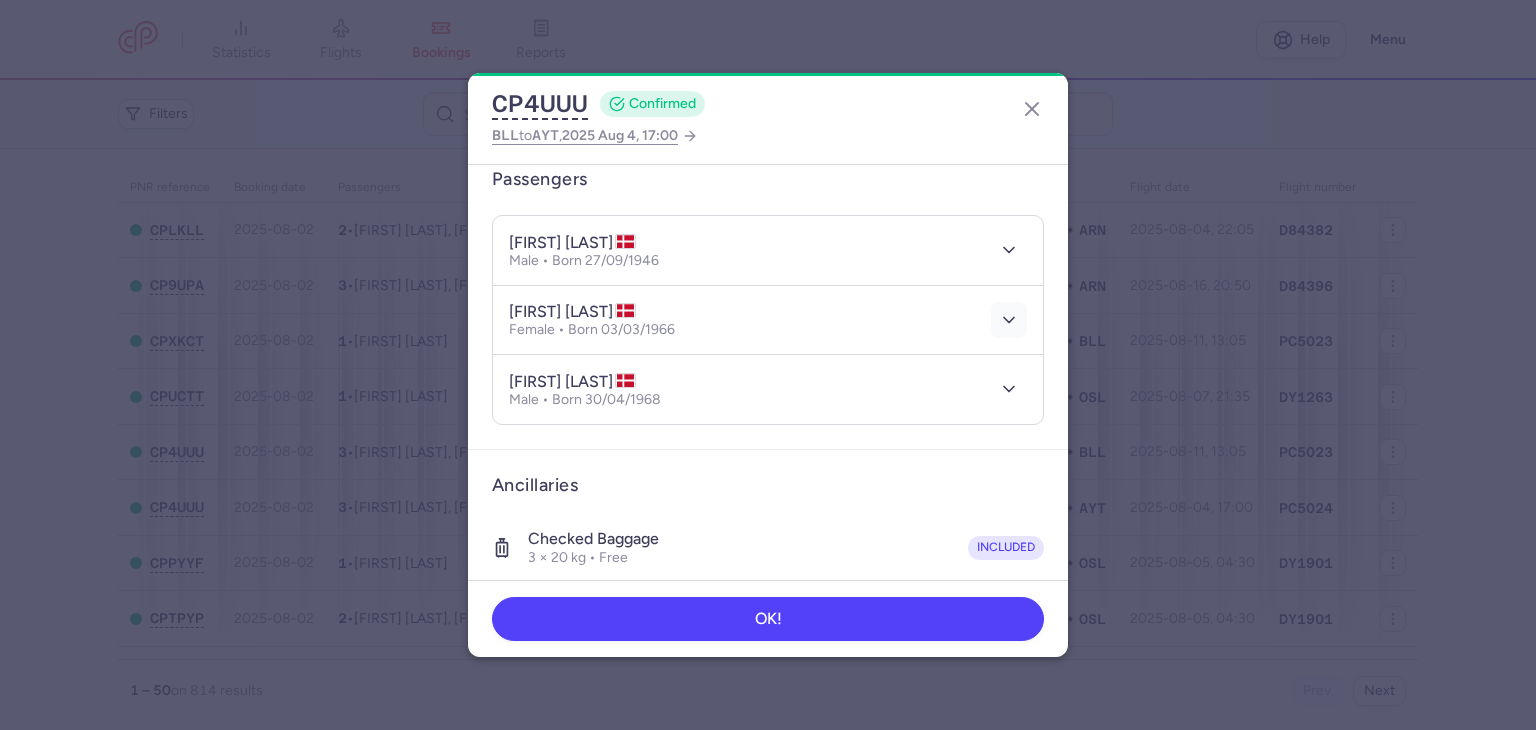 click at bounding box center (1009, 320) 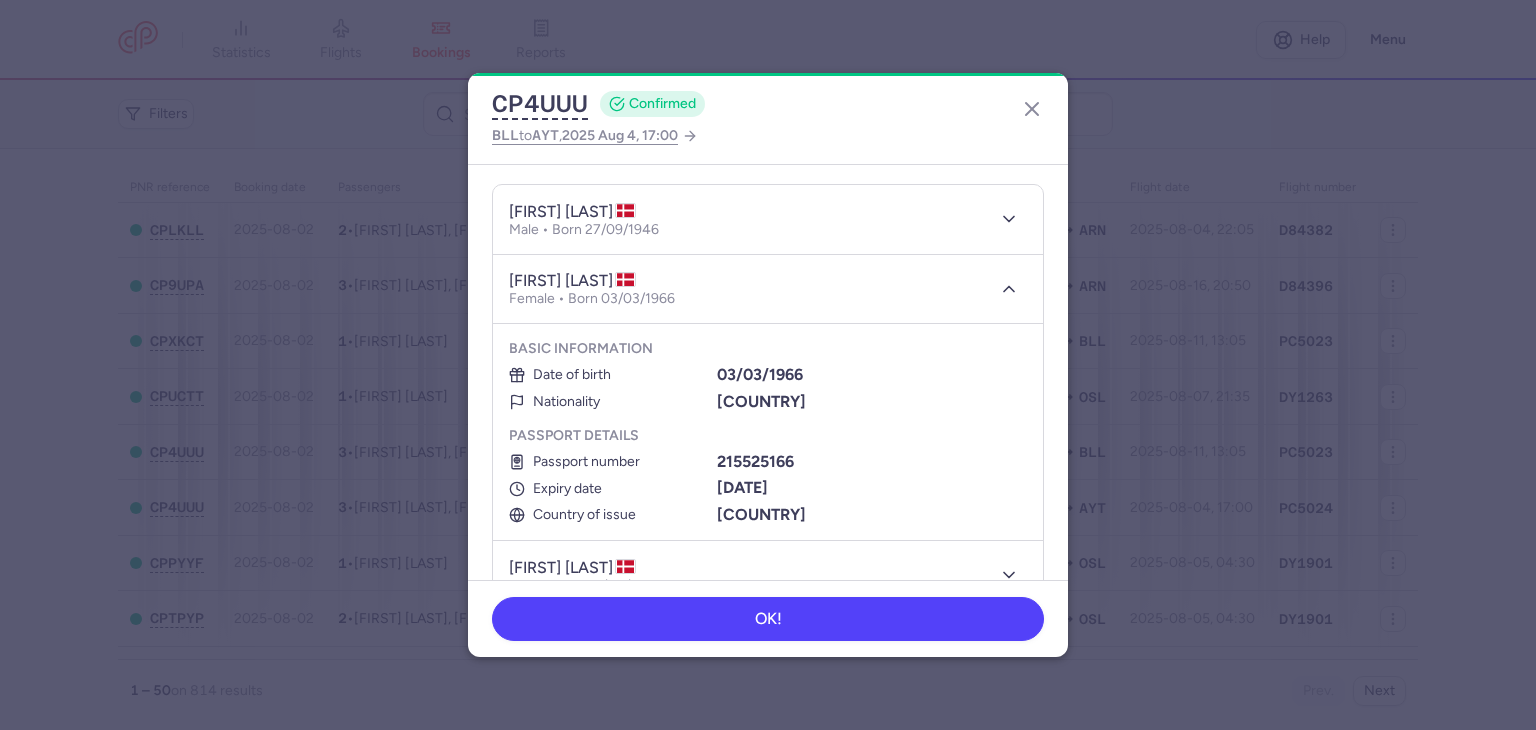 scroll, scrollTop: 221, scrollLeft: 0, axis: vertical 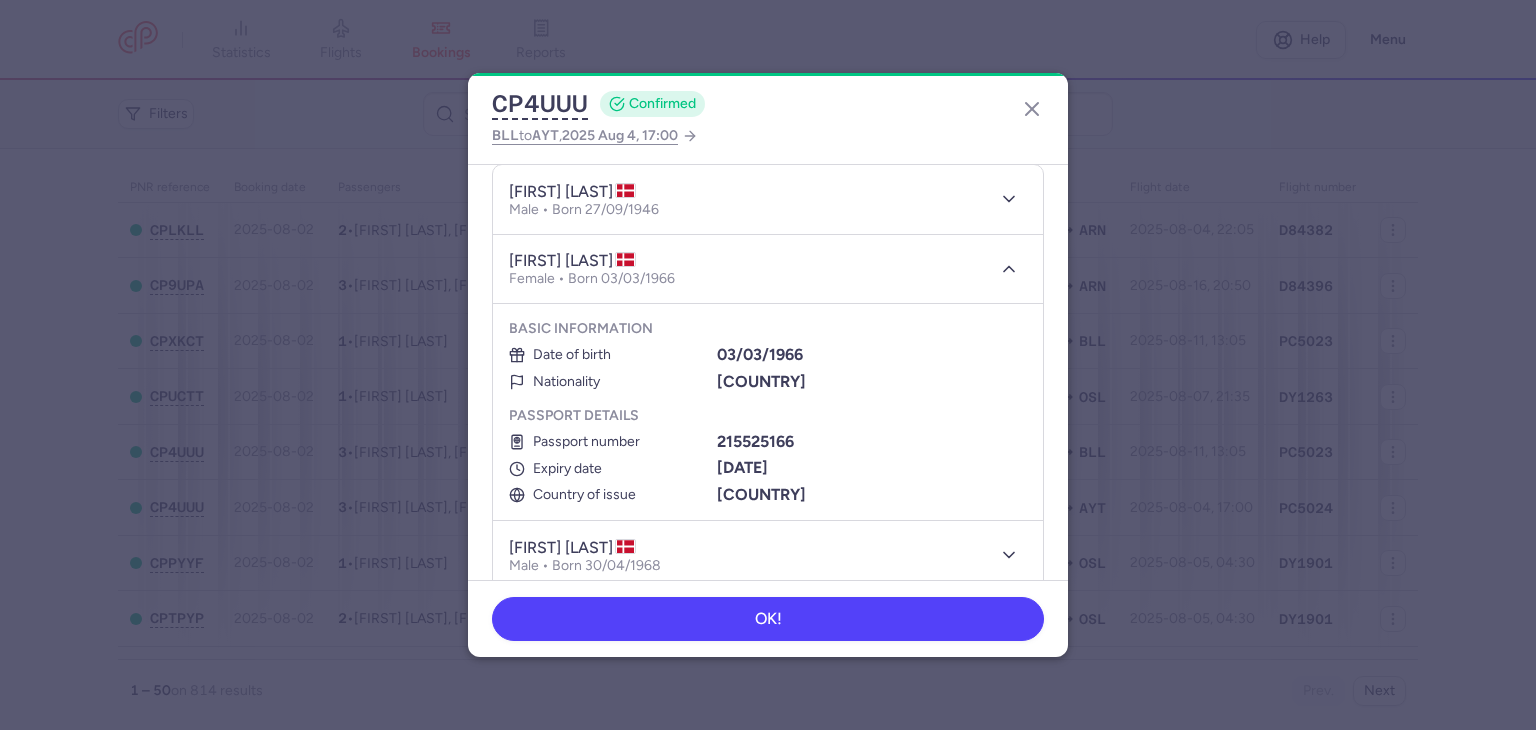 click on "dorthe bremholm IVERSEN  Female • Born 03/03/1966" at bounding box center (746, 269) 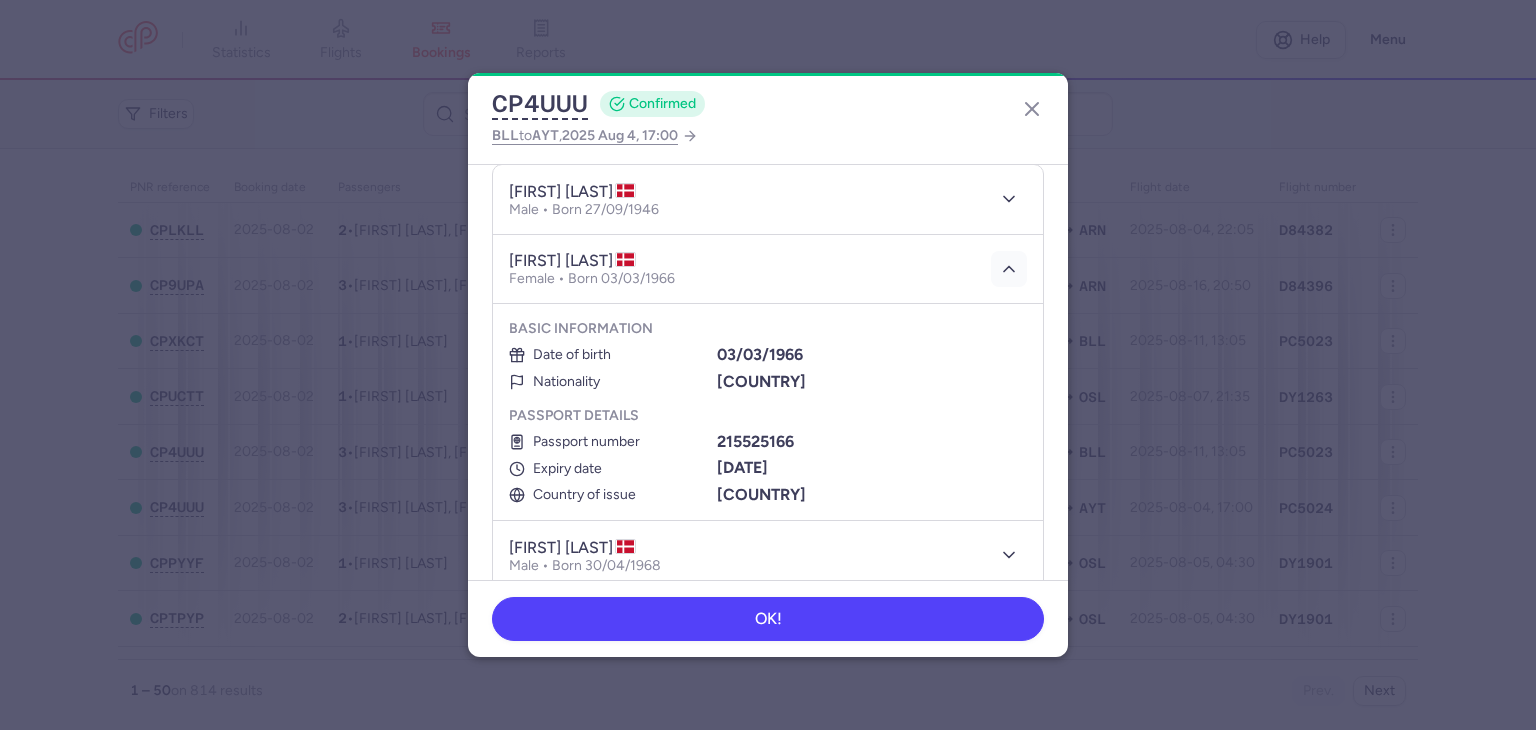click 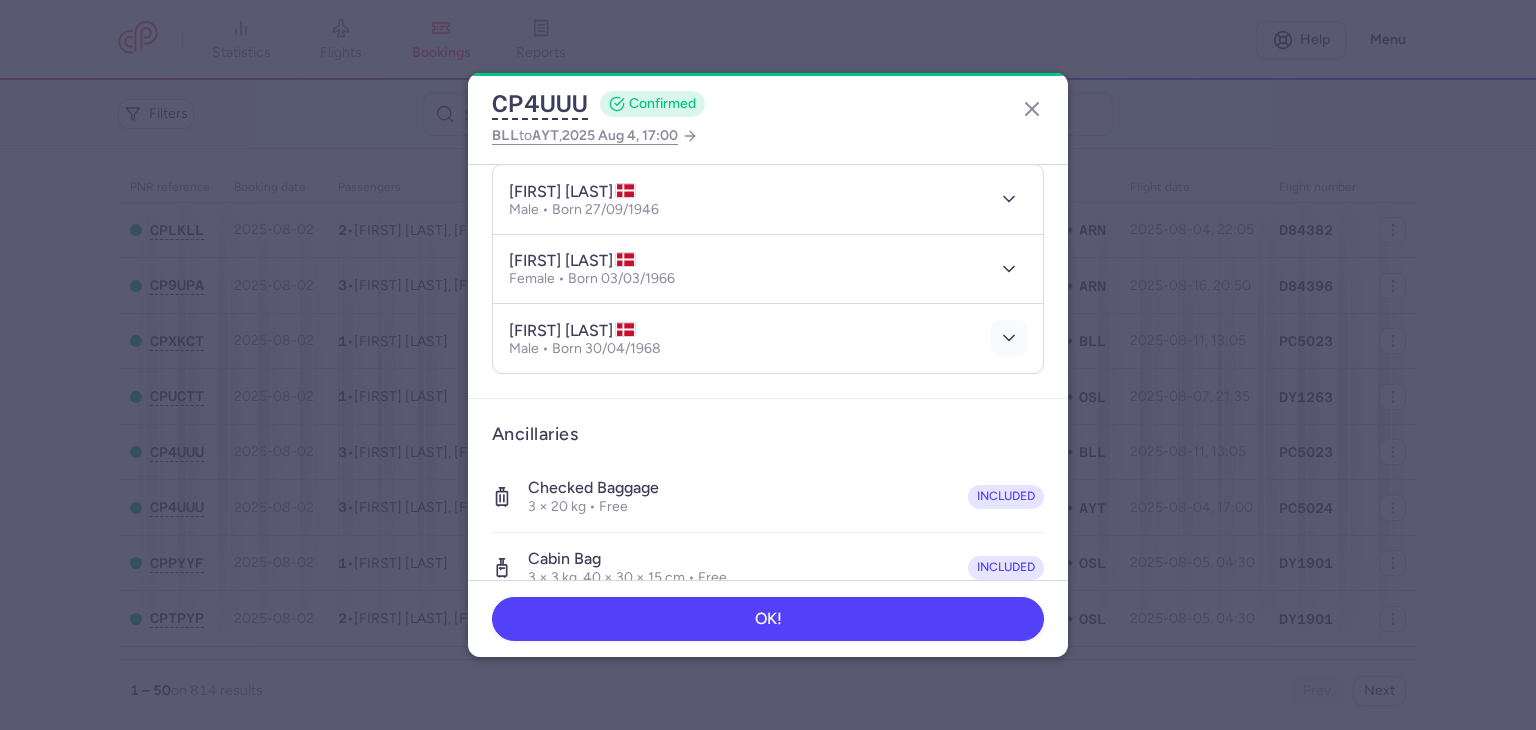 click at bounding box center (1009, 338) 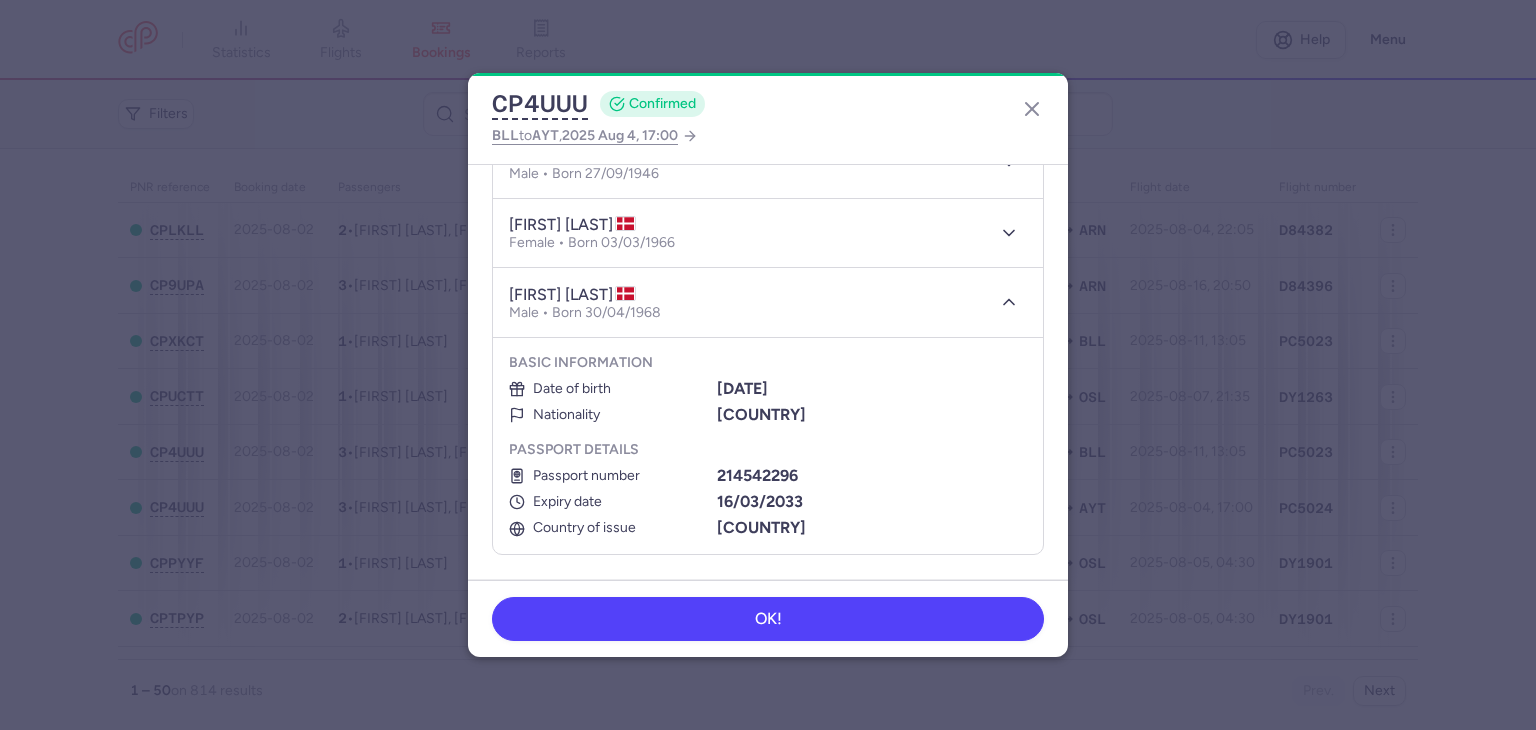 scroll, scrollTop: 262, scrollLeft: 0, axis: vertical 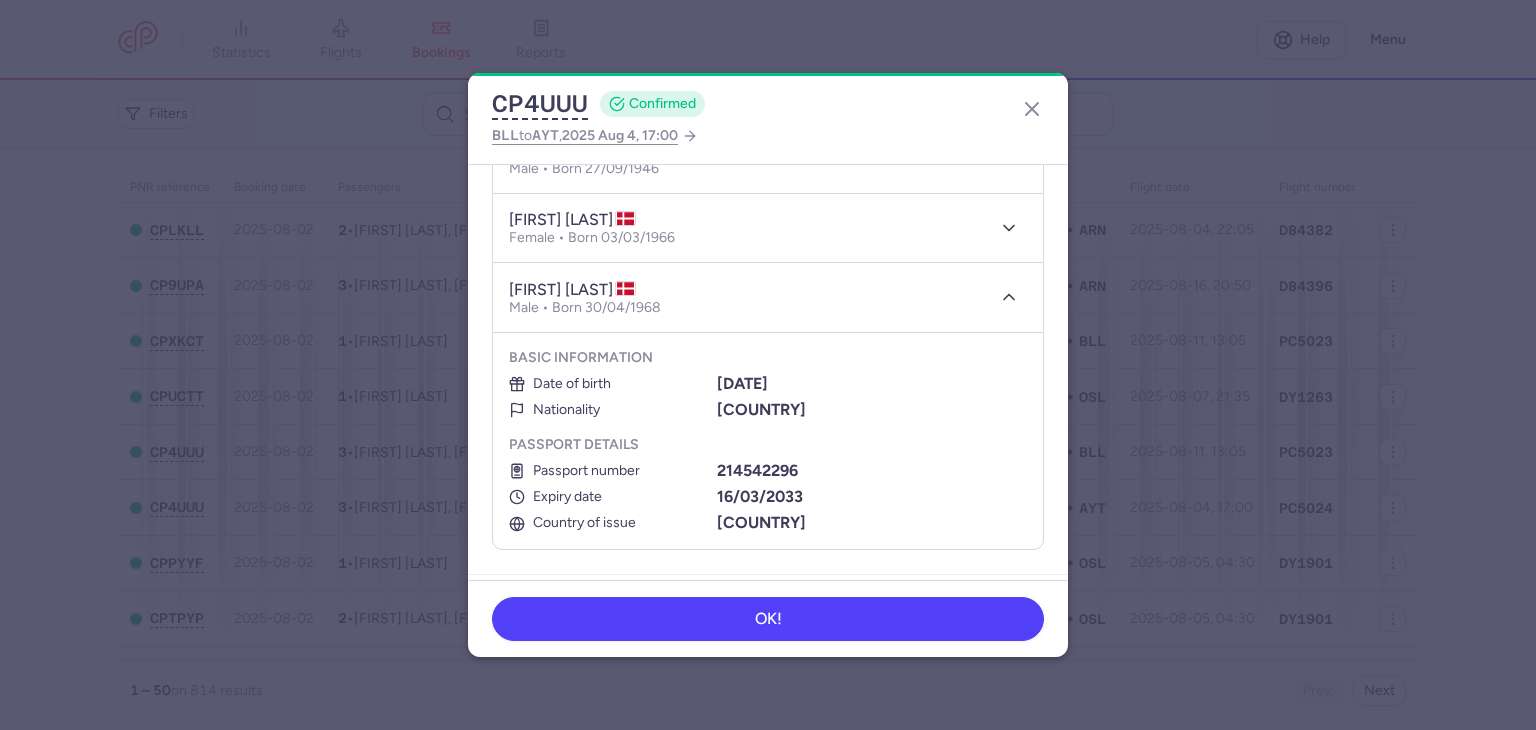 click on "CP4UUU  CONFIRMED BLL  to  AYT ,  2025 Aug 4, 17:00 General information CP reference CP4UUU Reservation  Check reservation  Passengers bjarne bremholm SOERENSEN  Male • Born 27/09/1946 dorthe bremholm IVERSEN  Female • Born 03/03/1966 klaus BJOERNSKOV  Male • Born 30/04/1968  Basic information   Date of birth 30/04/1968  Nationality Denmark  Passport details   Passport number 214542296  Expiry date 16/03/2033  Country of issue Denmark Ancillaries Checked baggage 3 × 20 kg • Free included Cabin bag 3 × 3 kg, 40 × 30 × 15 cm • Free included Items Booking €273.00 Booking date  02/08/2025  Show transactions OK!" 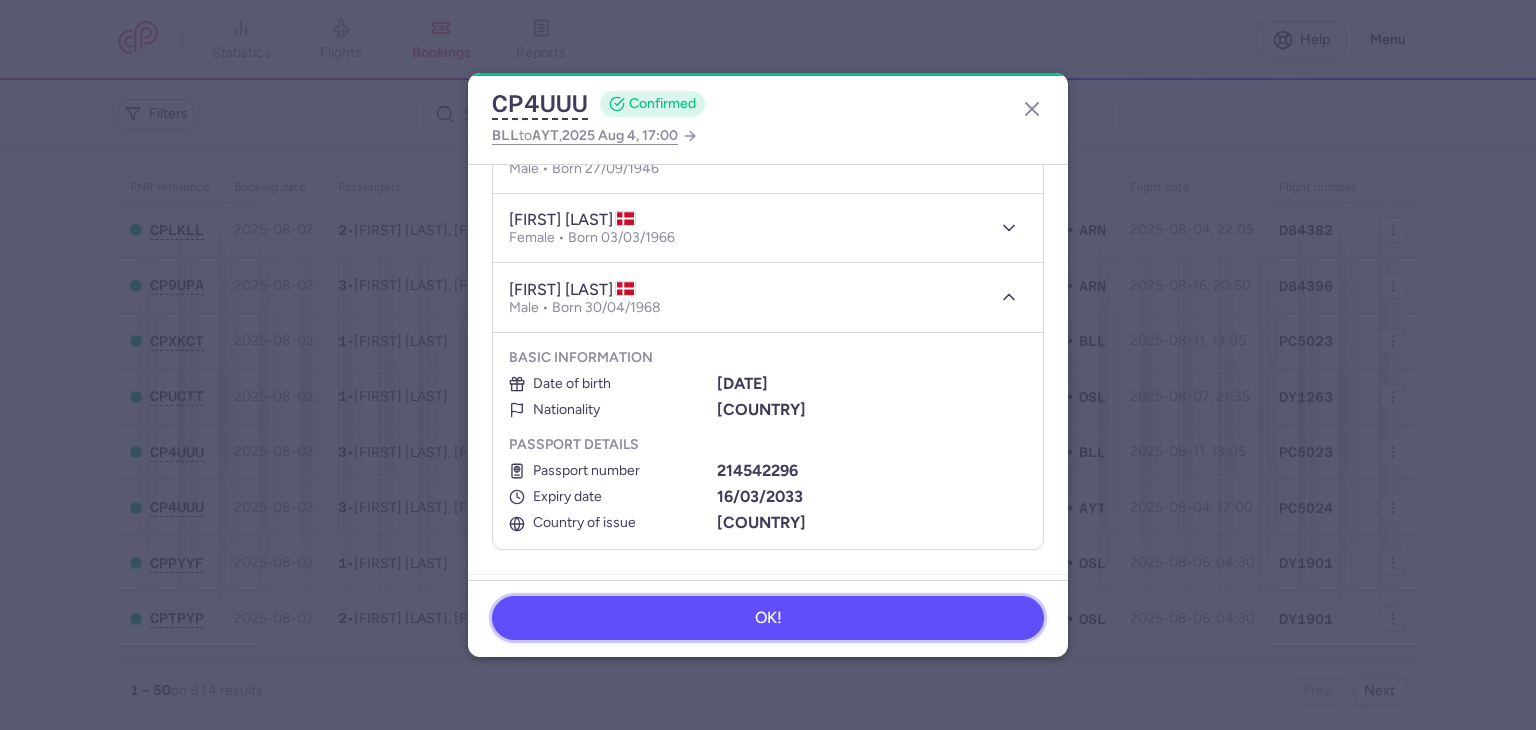 click on "OK!" at bounding box center (768, 618) 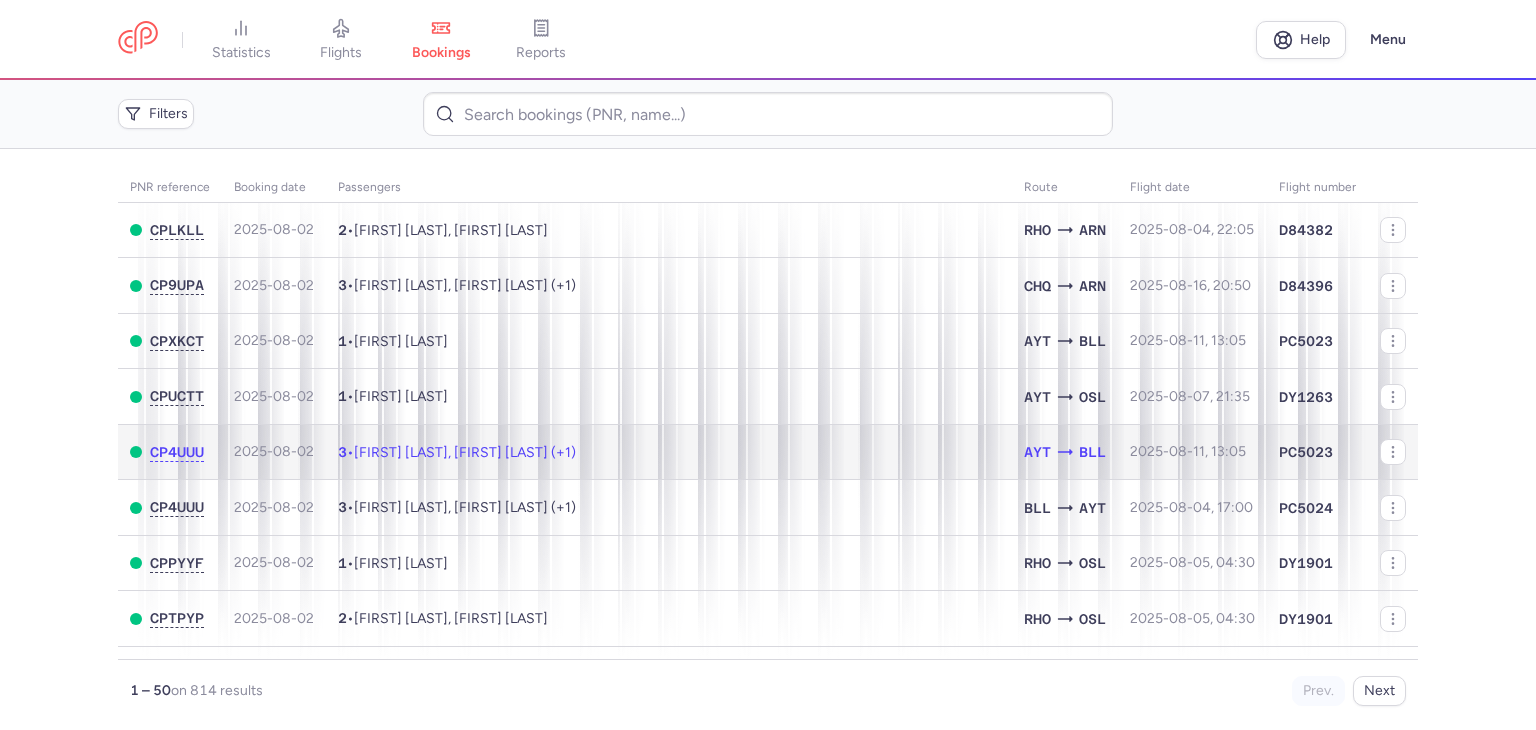click on "3  •  Bjarne Bremholm SOERENSEN, Dorthe Bremholm IVERSEN (+1)" at bounding box center (669, 452) 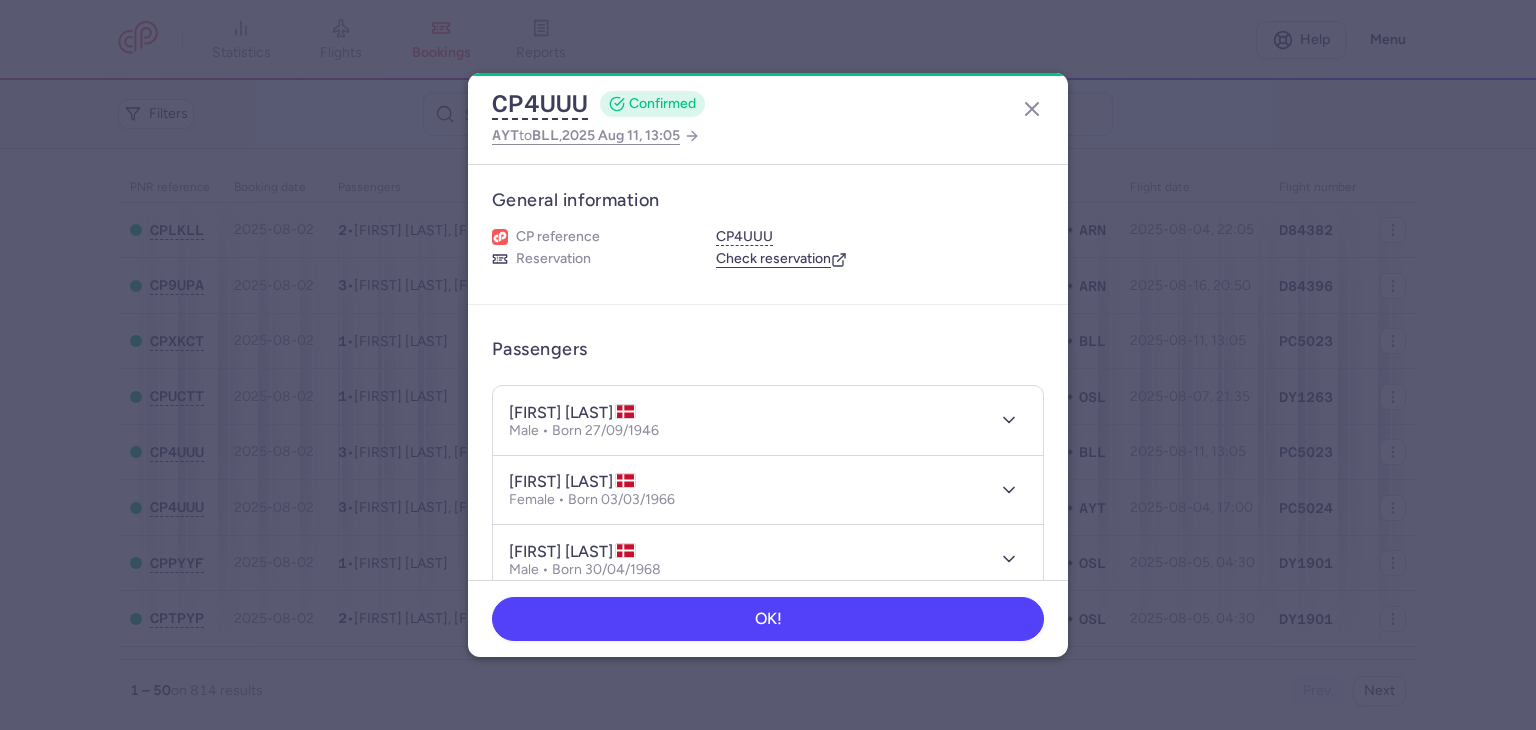 type 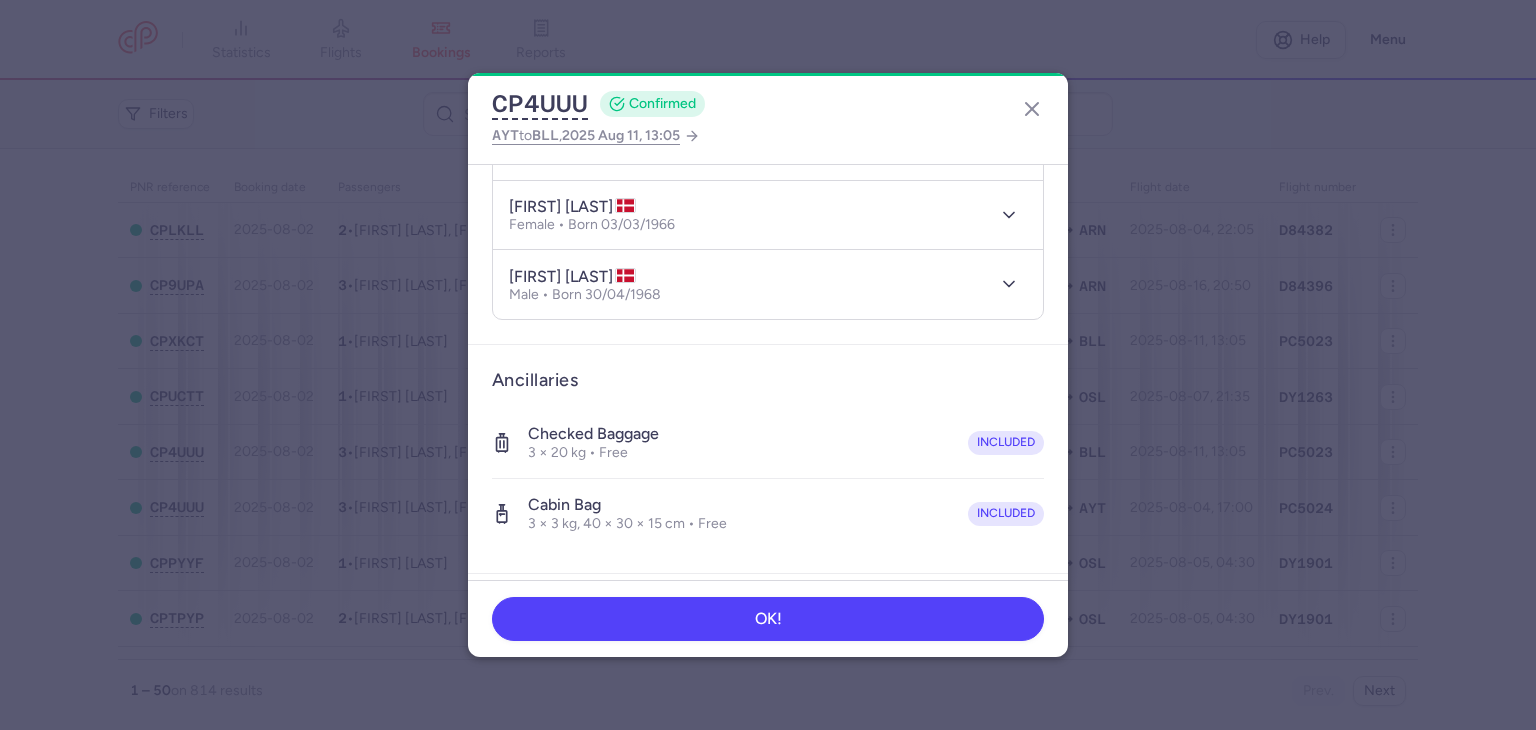 scroll, scrollTop: 223, scrollLeft: 0, axis: vertical 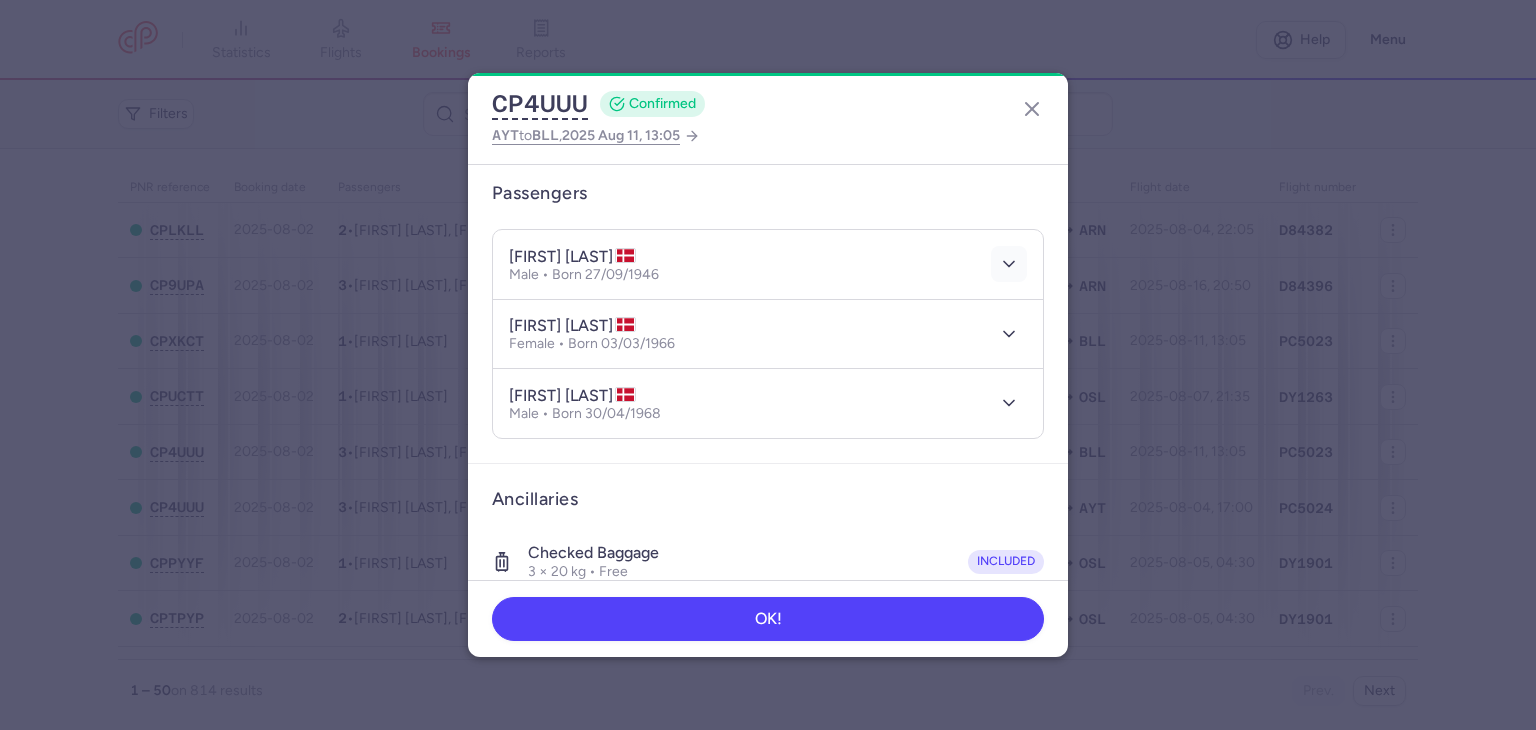 click 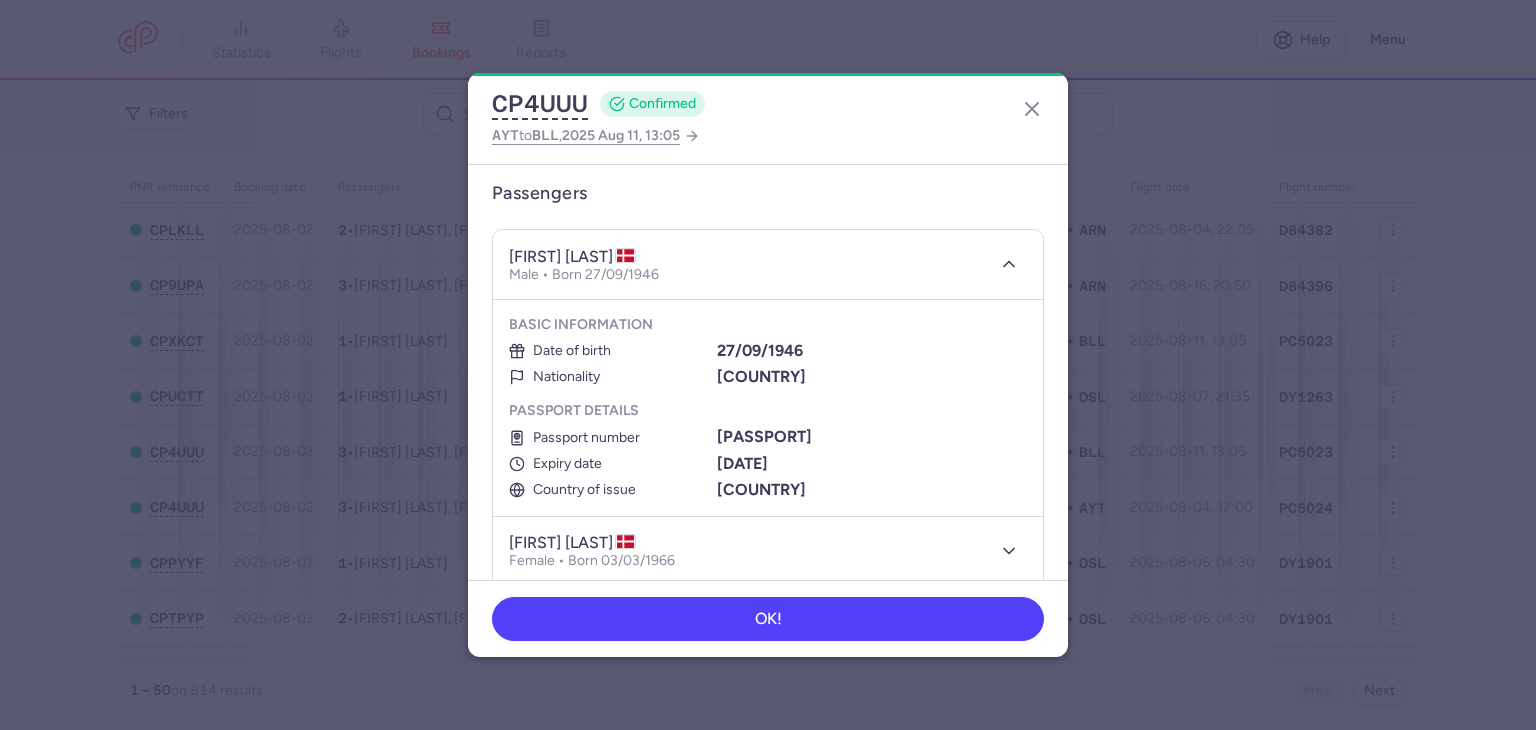 type 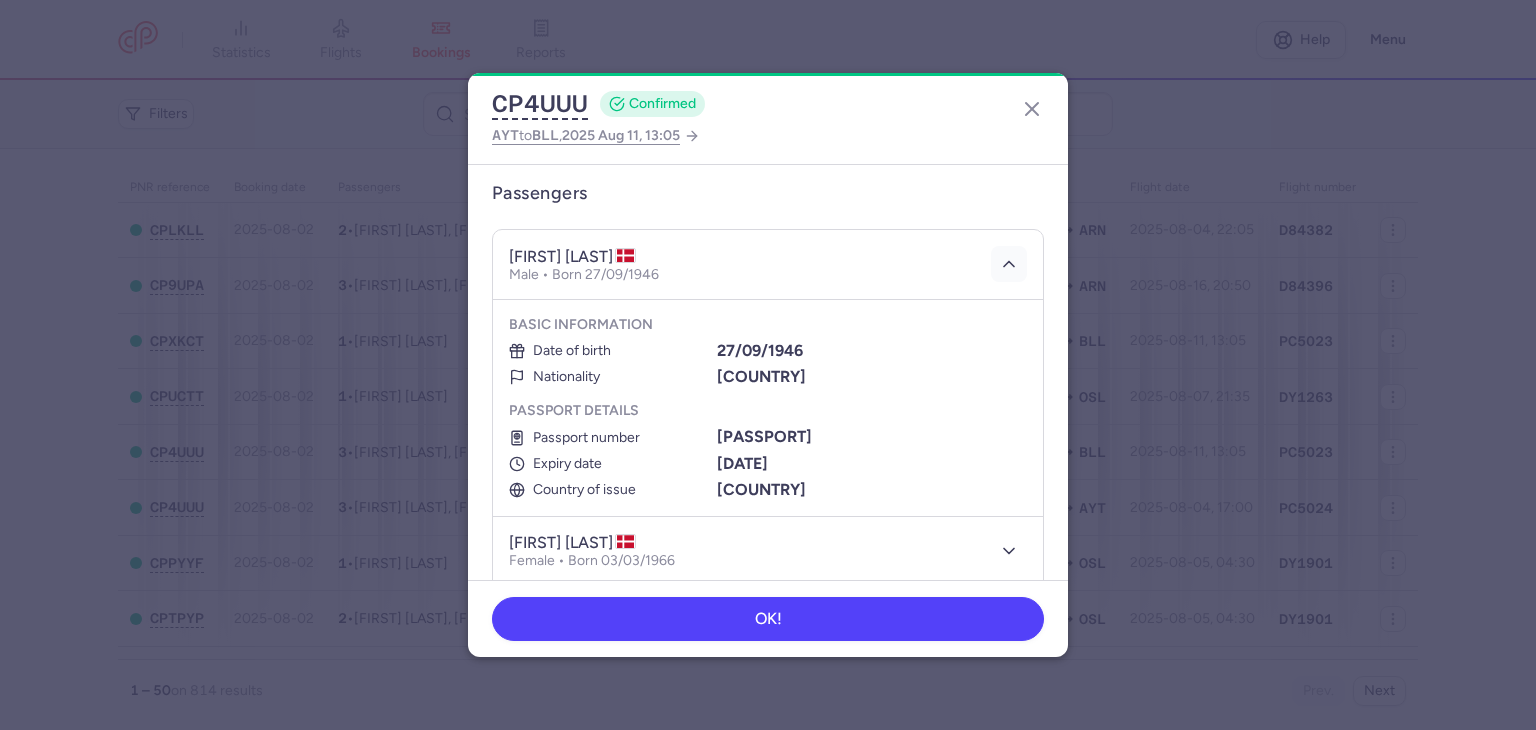 click at bounding box center [1009, 264] 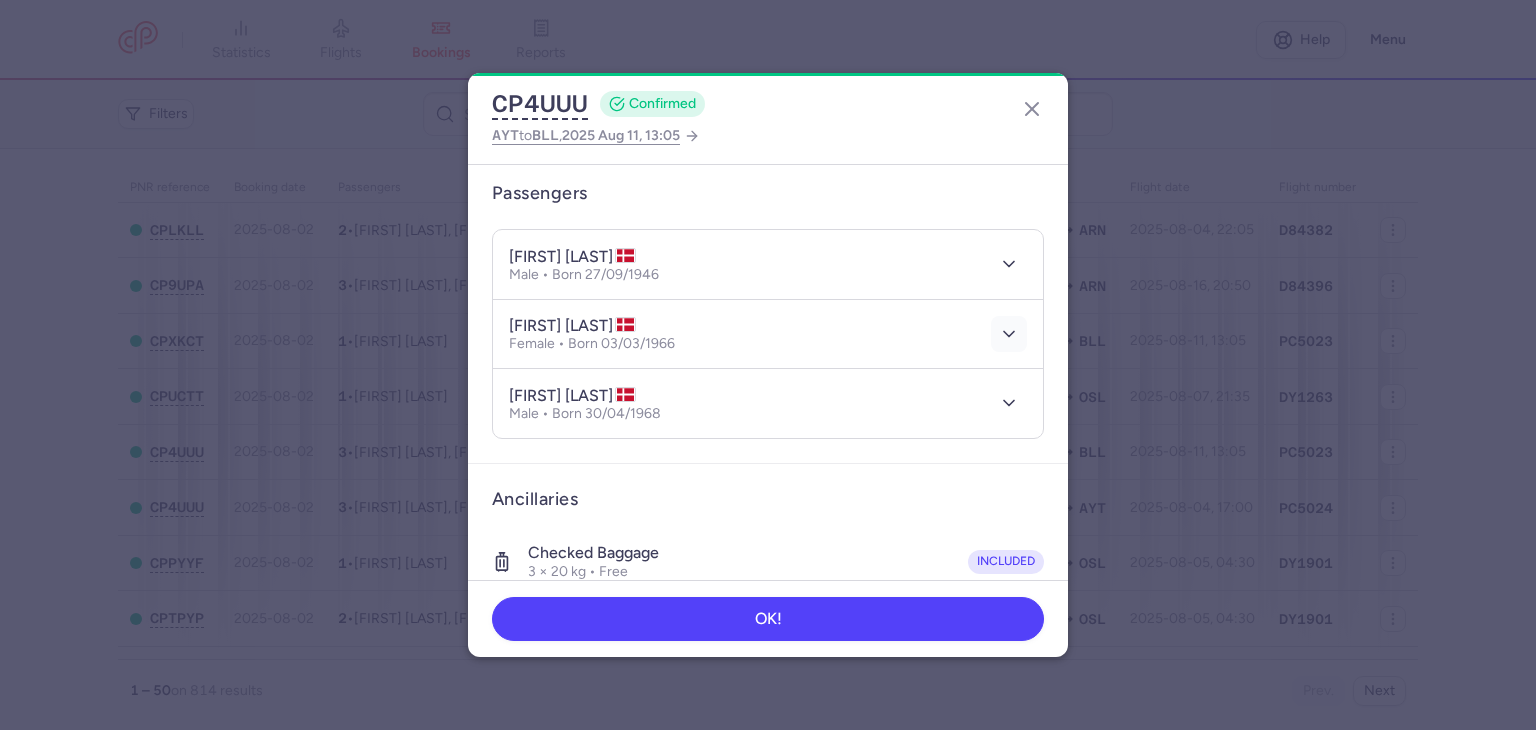 click 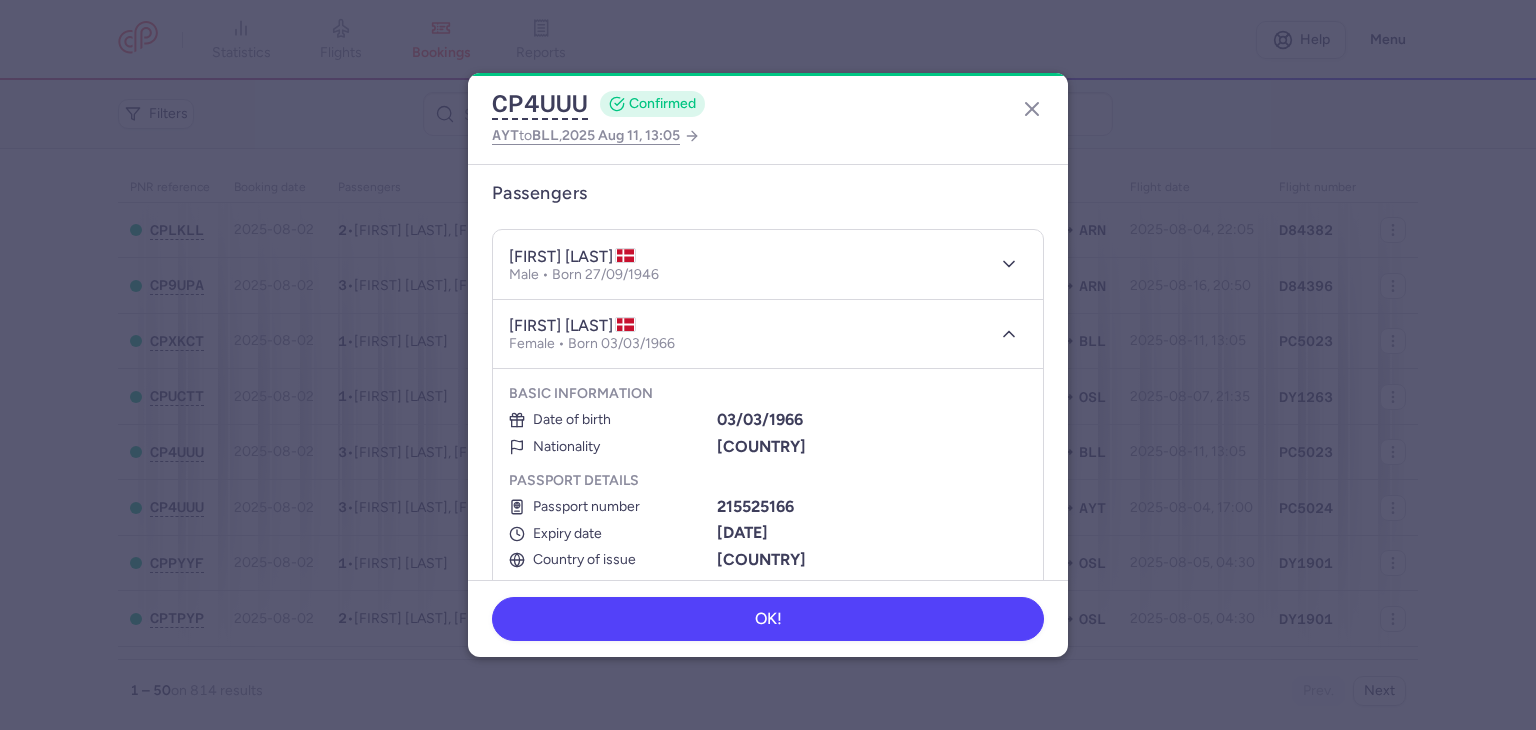 scroll, scrollTop: 192, scrollLeft: 0, axis: vertical 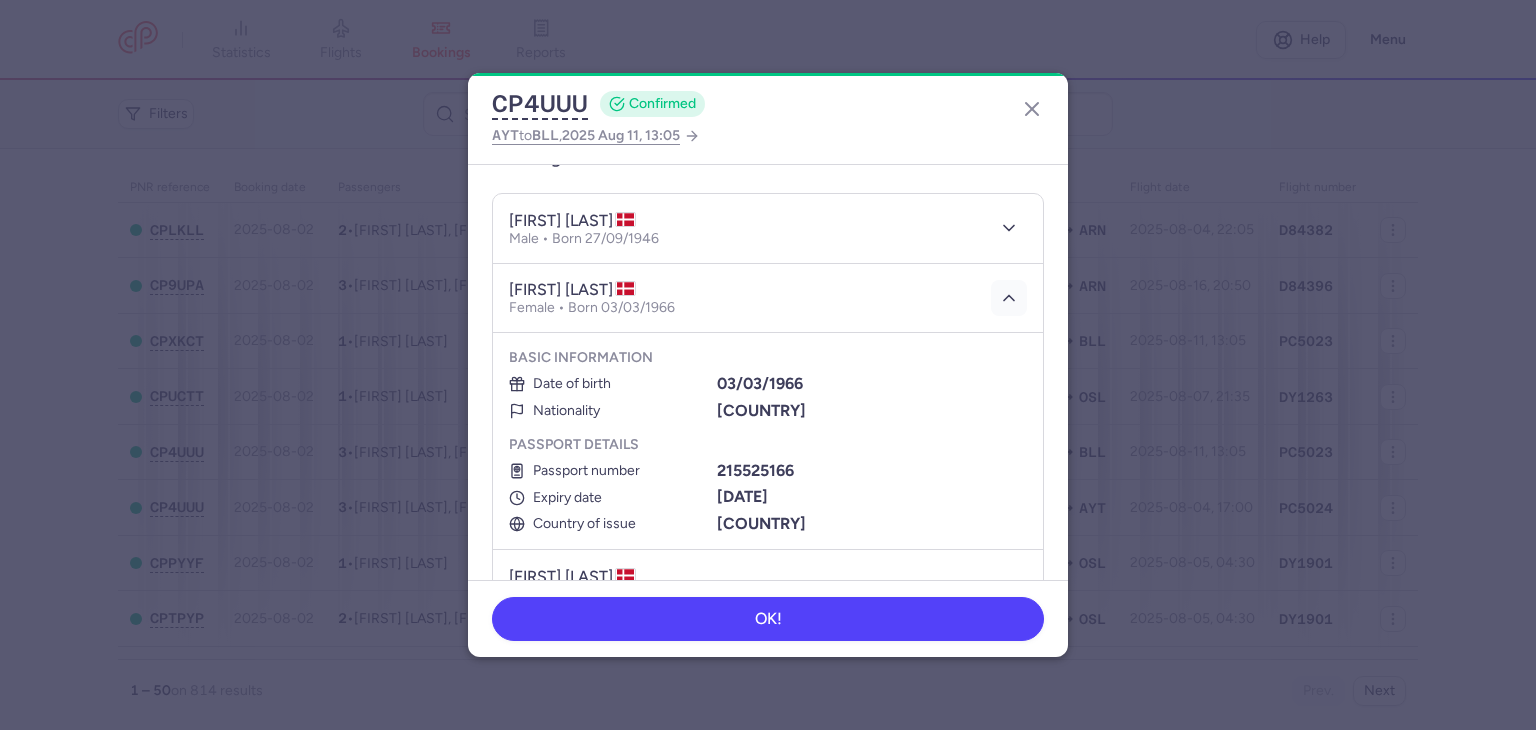 click 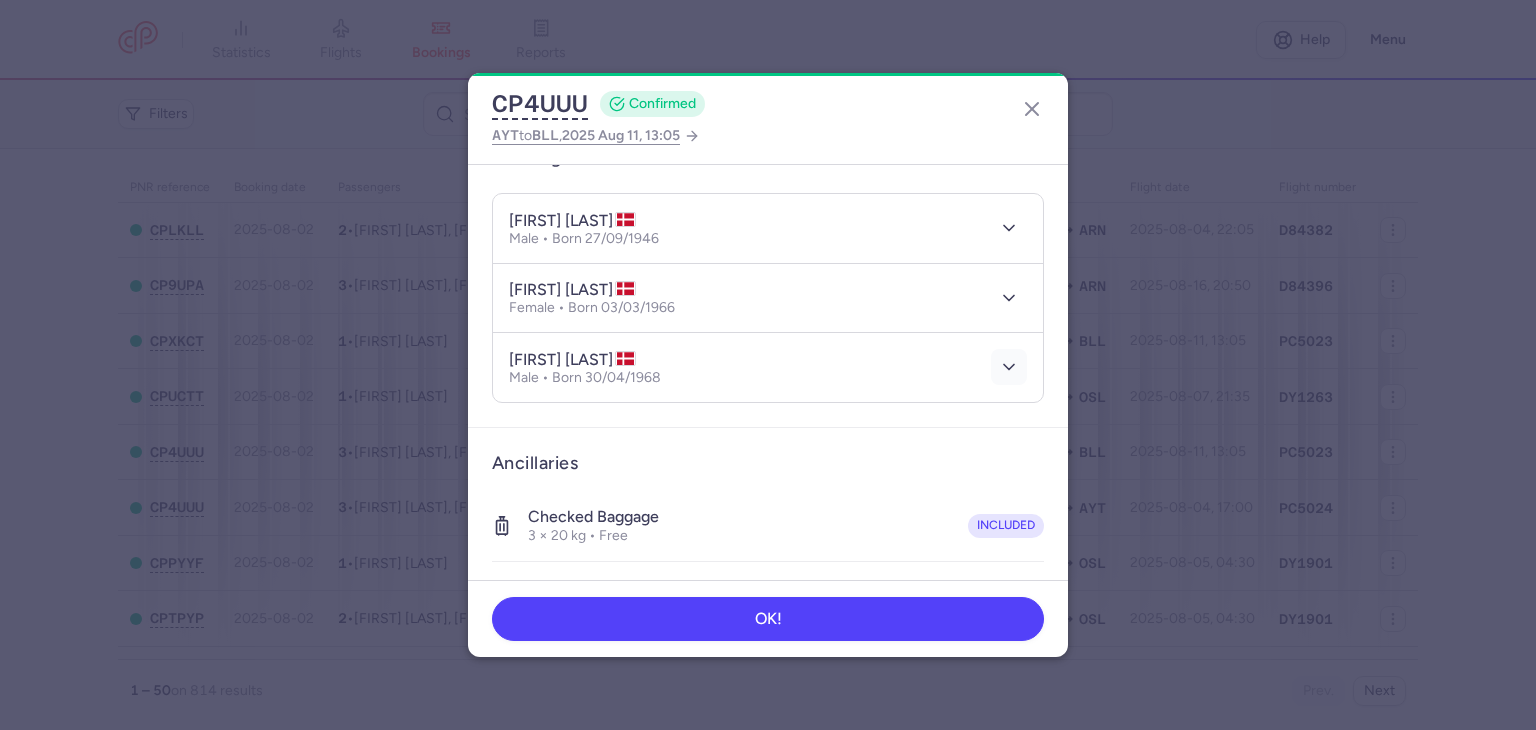 click at bounding box center (1009, 367) 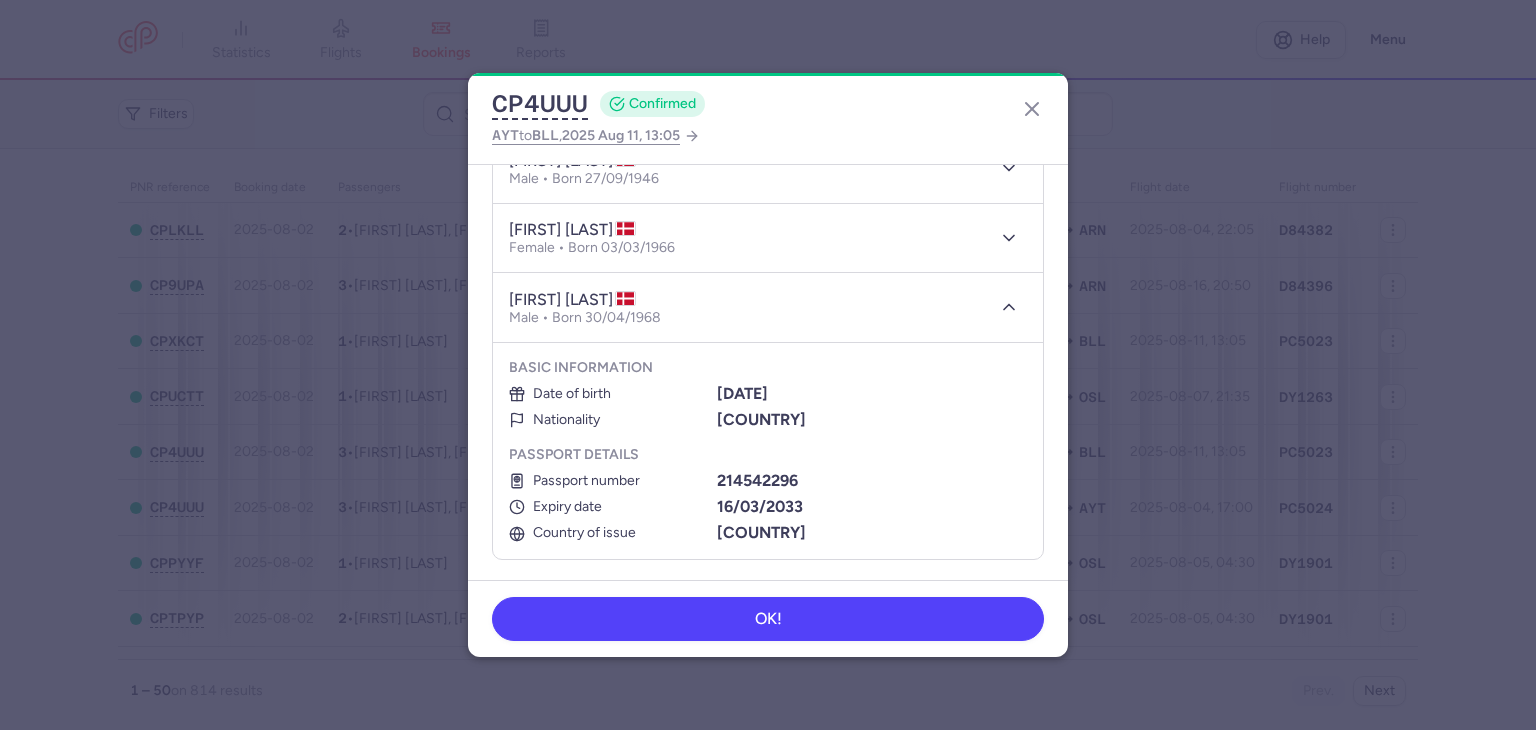 scroll, scrollTop: 268, scrollLeft: 0, axis: vertical 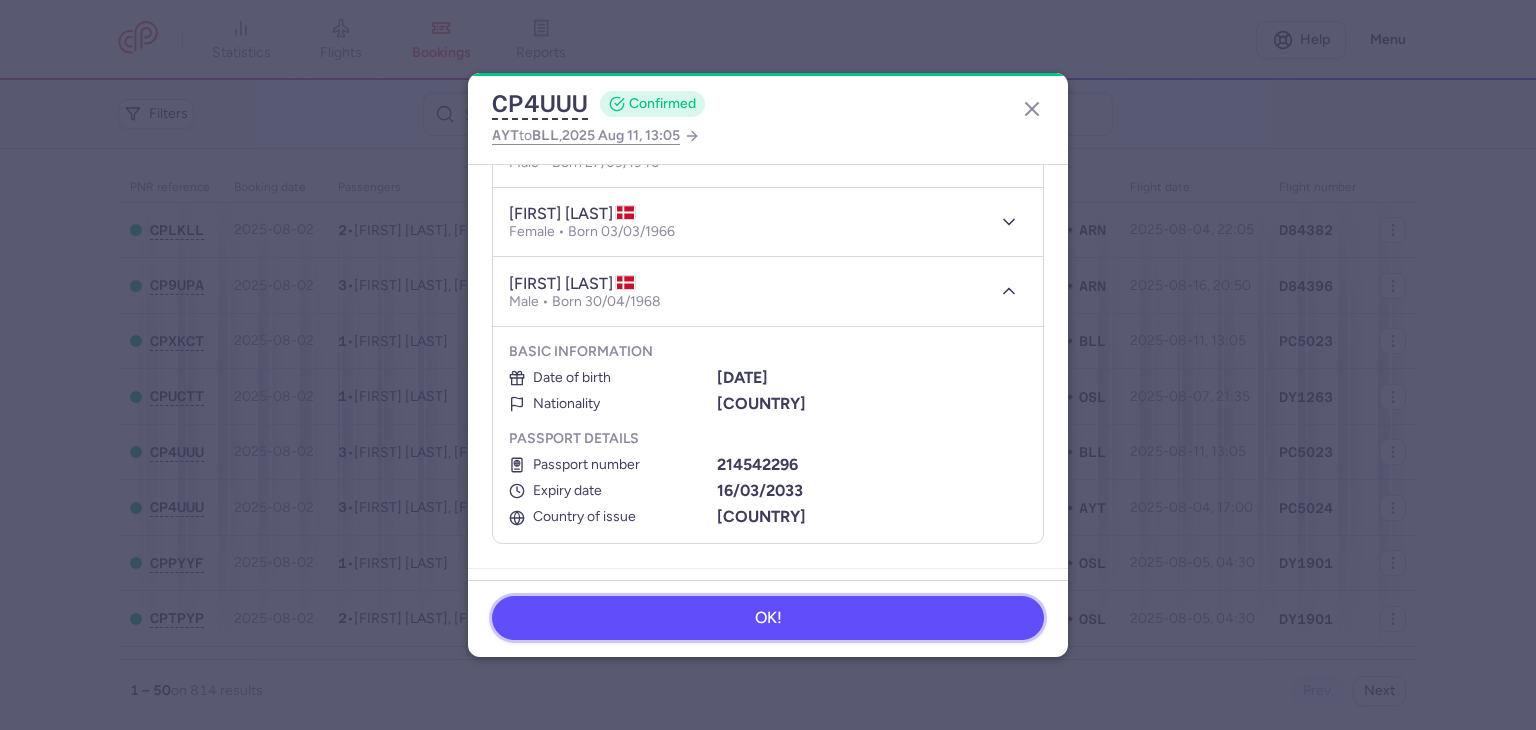 click on "OK!" at bounding box center (768, 618) 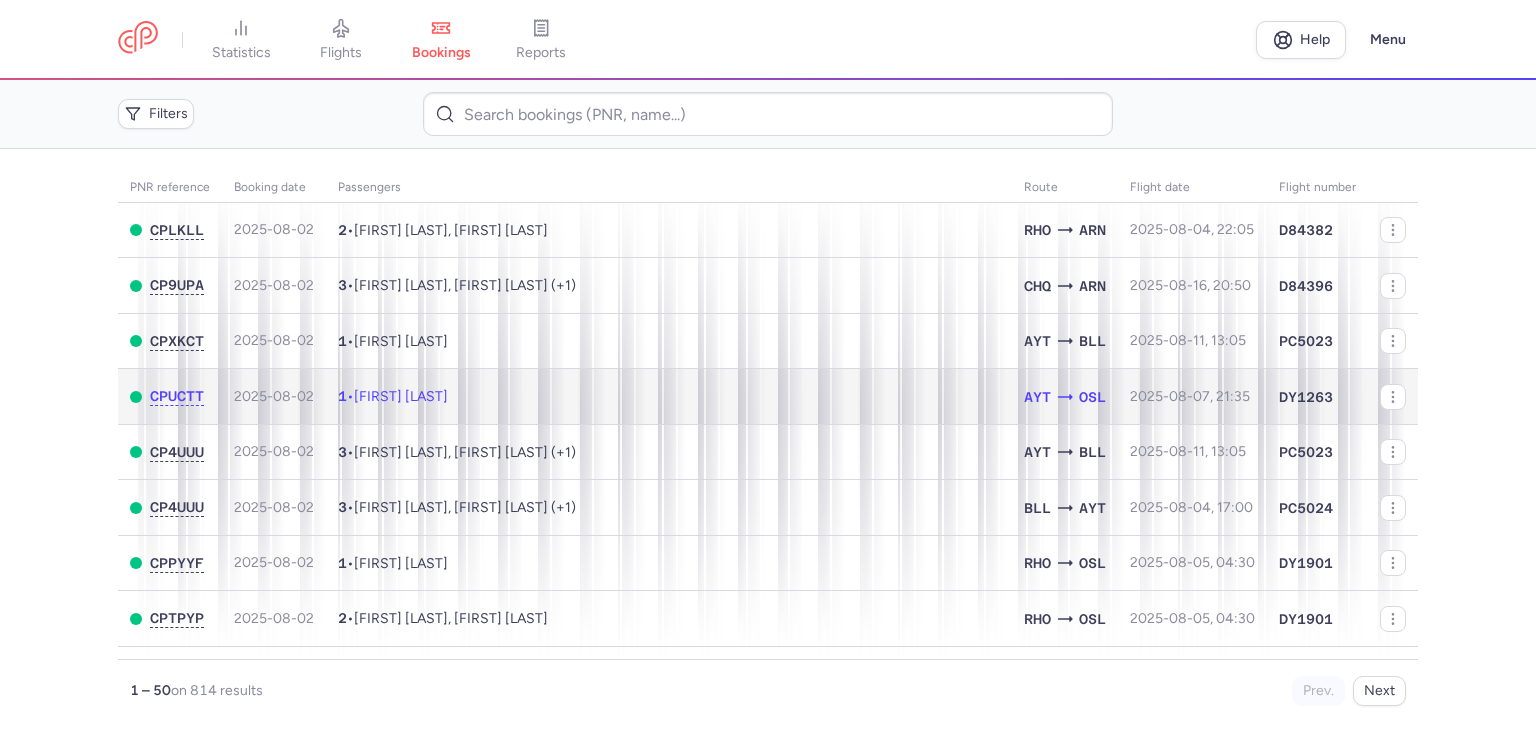 click on "1  •  Elias MUSTAFA" at bounding box center (669, 397) 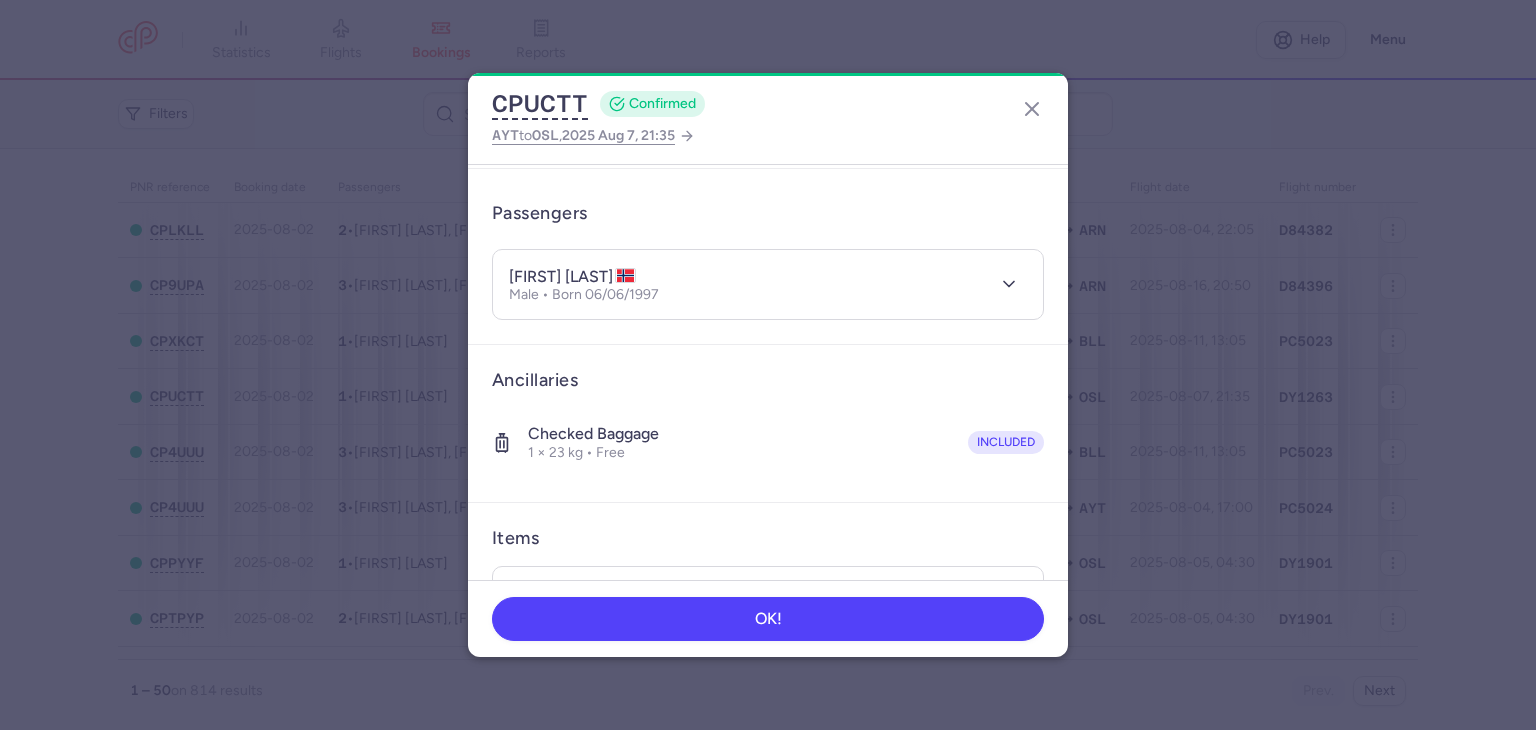 scroll, scrollTop: 16, scrollLeft: 0, axis: vertical 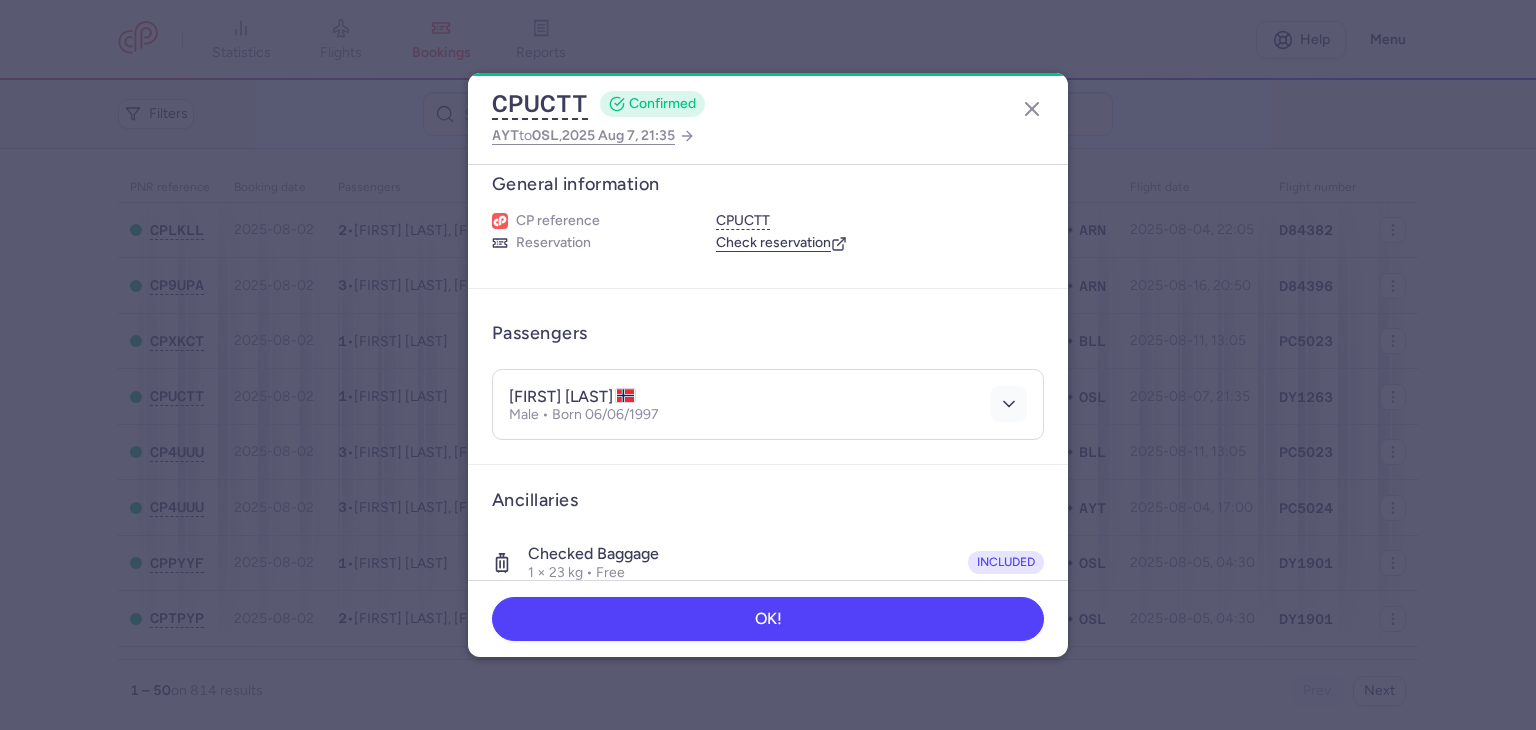 click 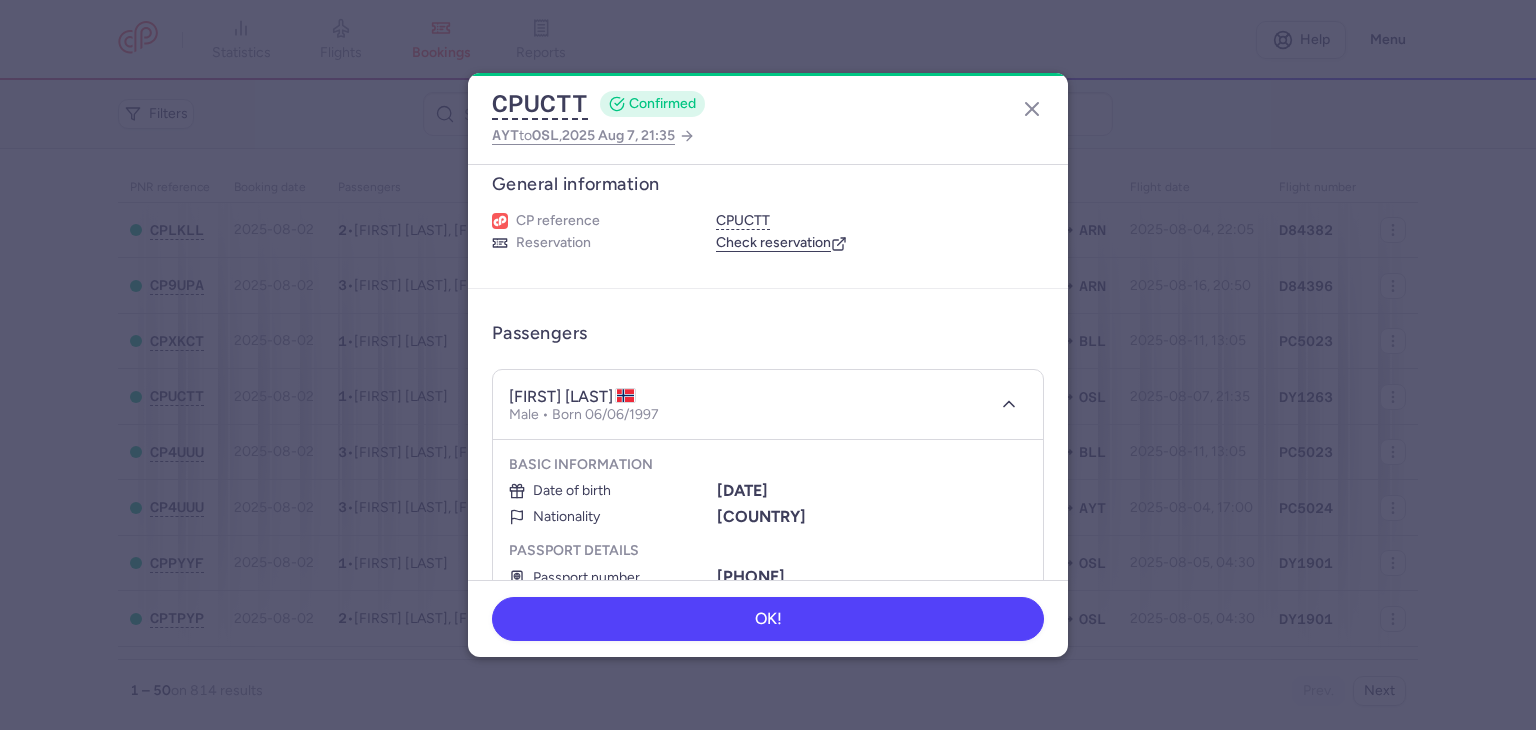 scroll, scrollTop: 0, scrollLeft: 0, axis: both 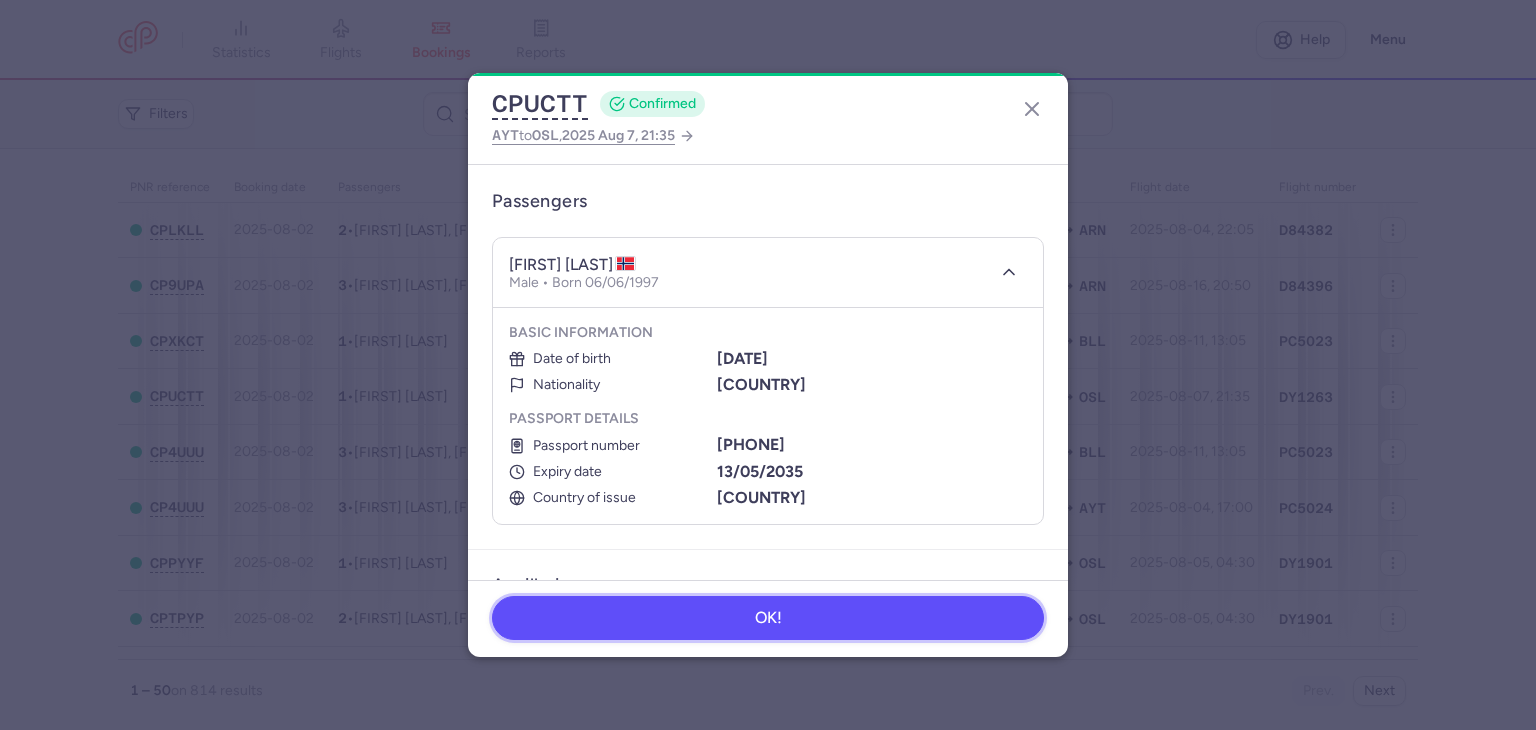 click on "OK!" at bounding box center (768, 618) 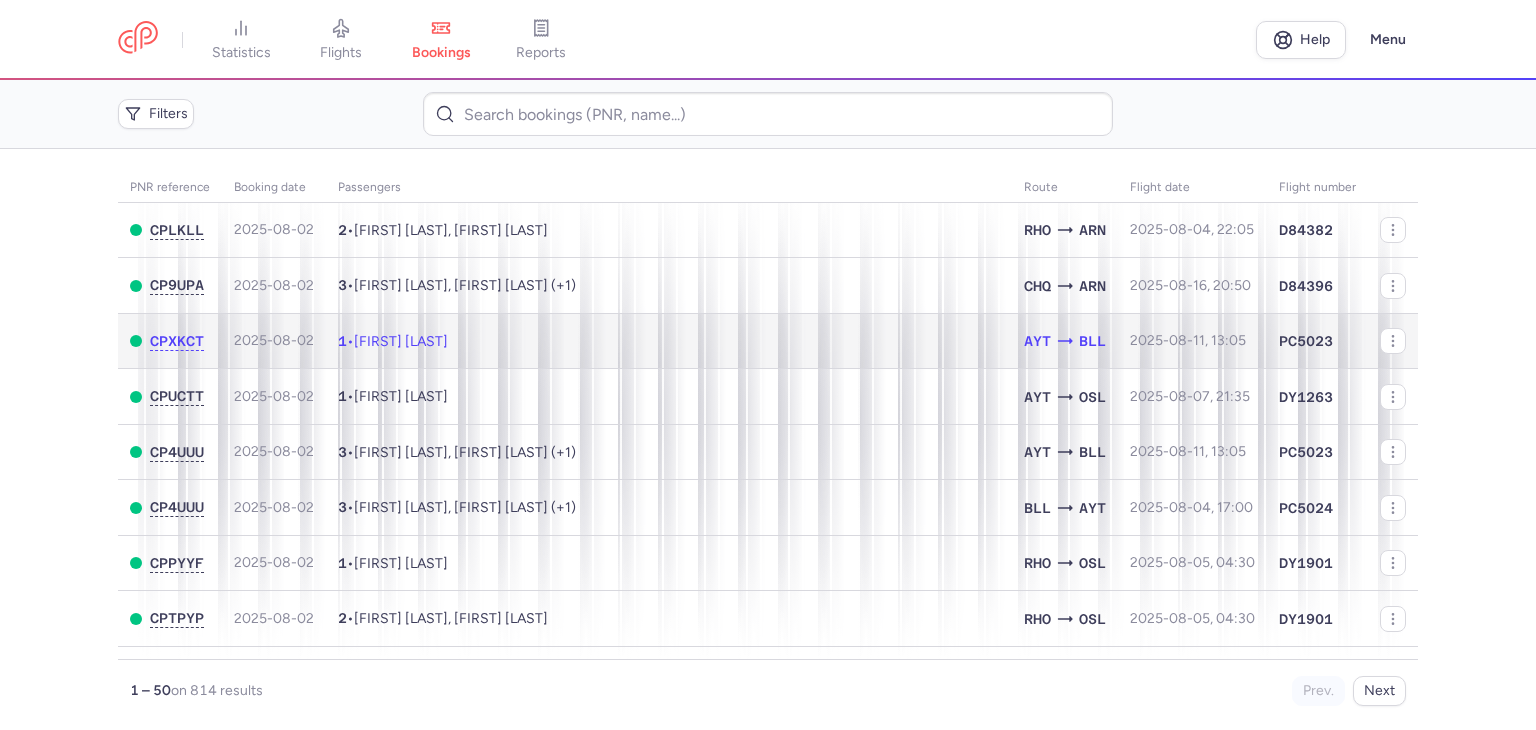 click on "1  •  Hasan Huseyin ULUSAN" at bounding box center [669, 341] 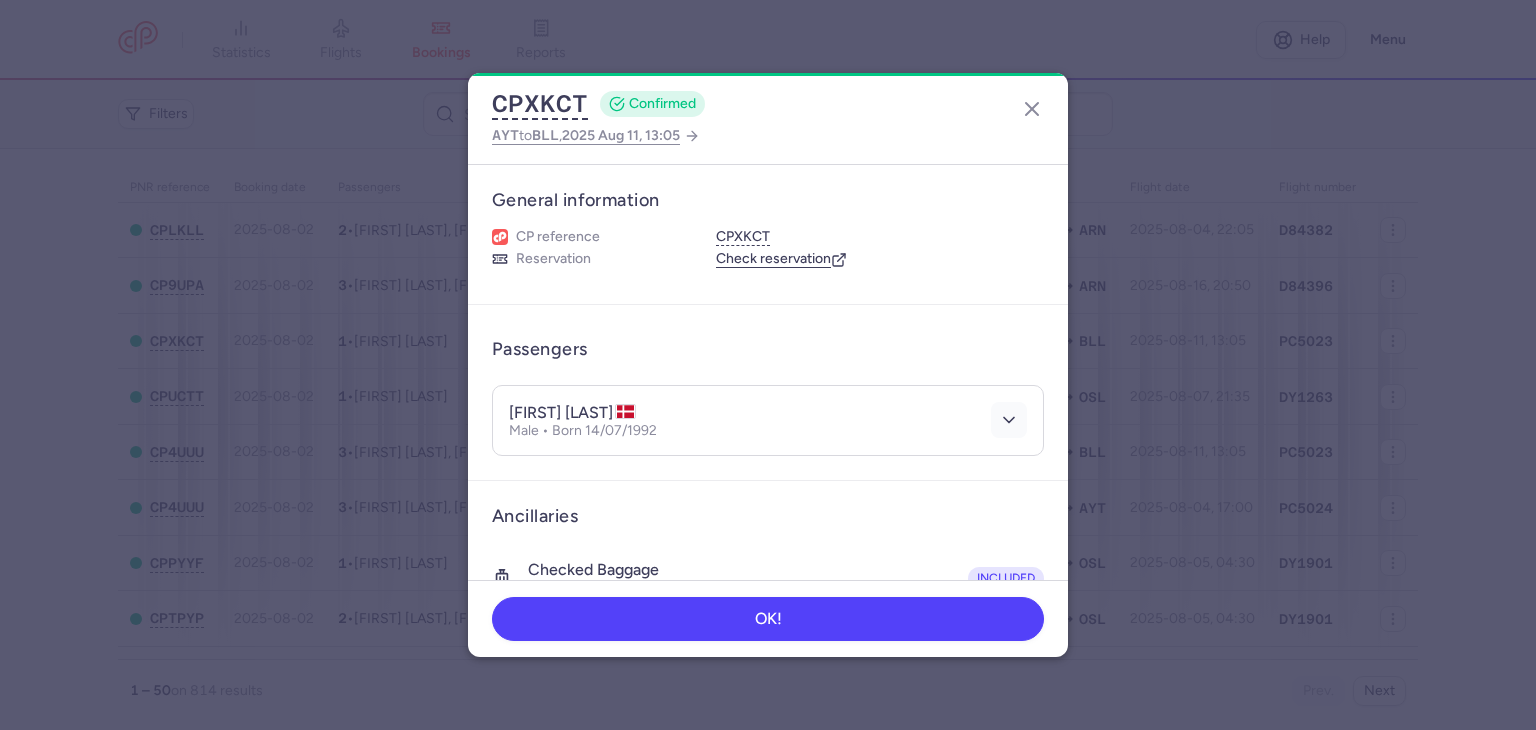 click 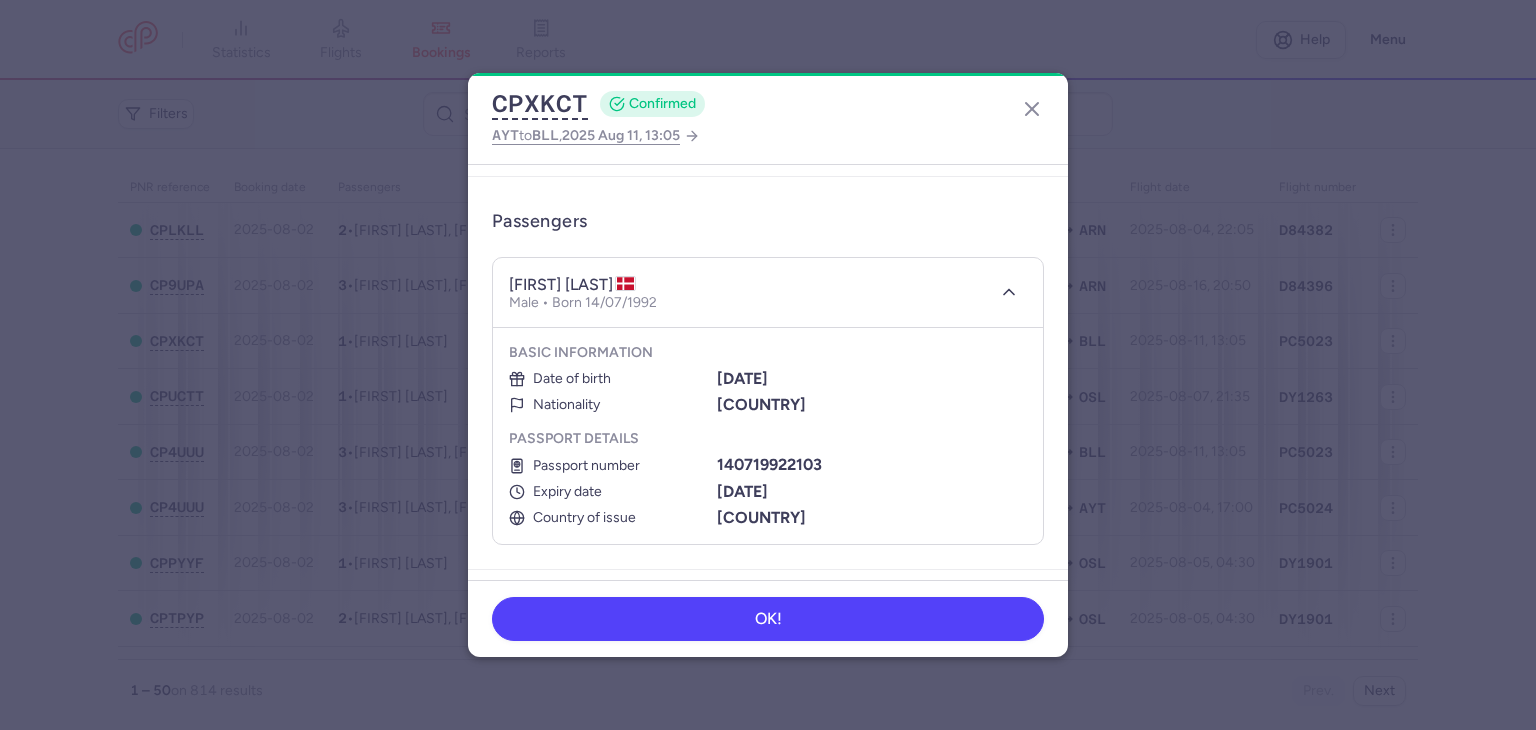scroll, scrollTop: 160, scrollLeft: 0, axis: vertical 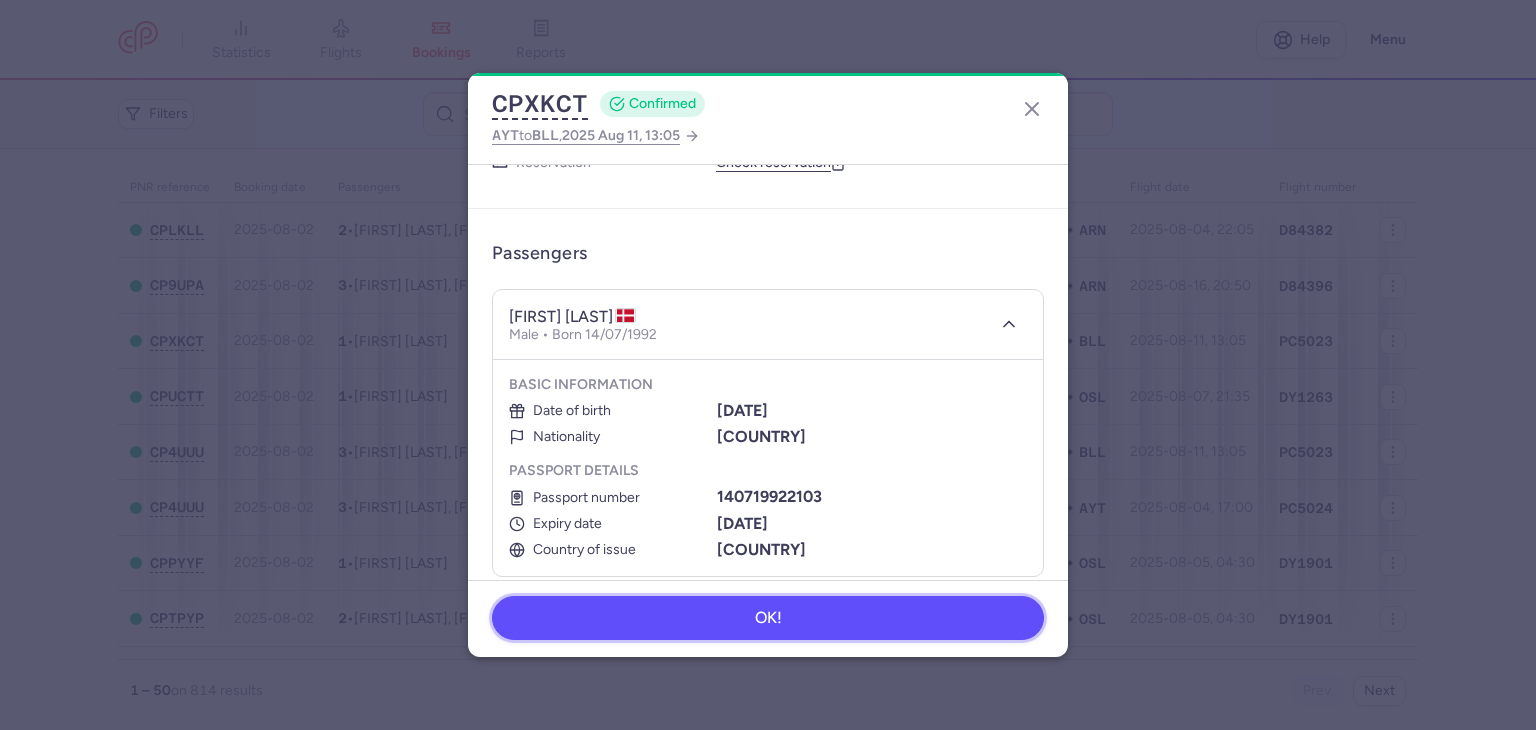 click on "OK!" at bounding box center [768, 618] 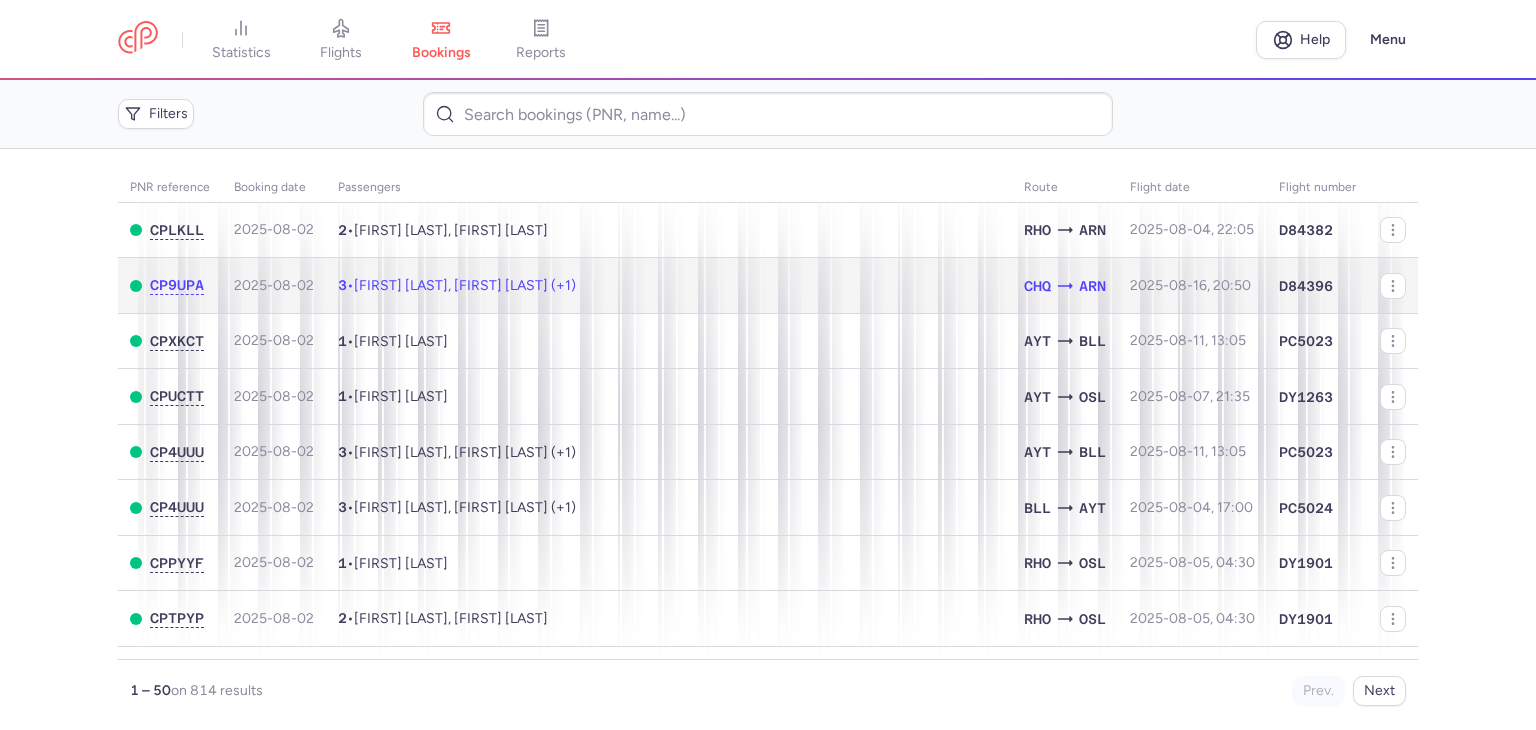 click on "3  •  Ahmad ALSAID ALI, Mohammad ALSAID ALI (+1)" at bounding box center [669, 286] 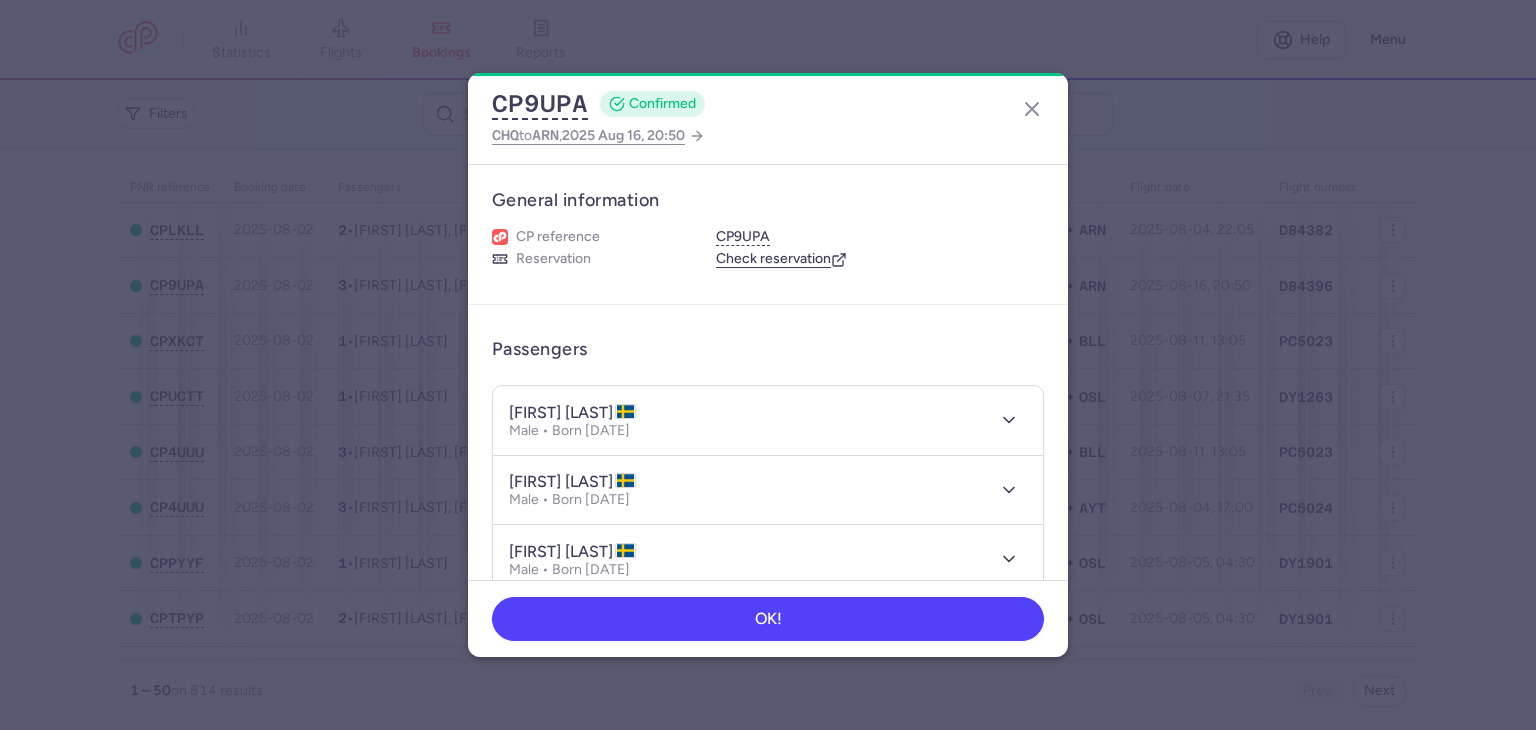 type 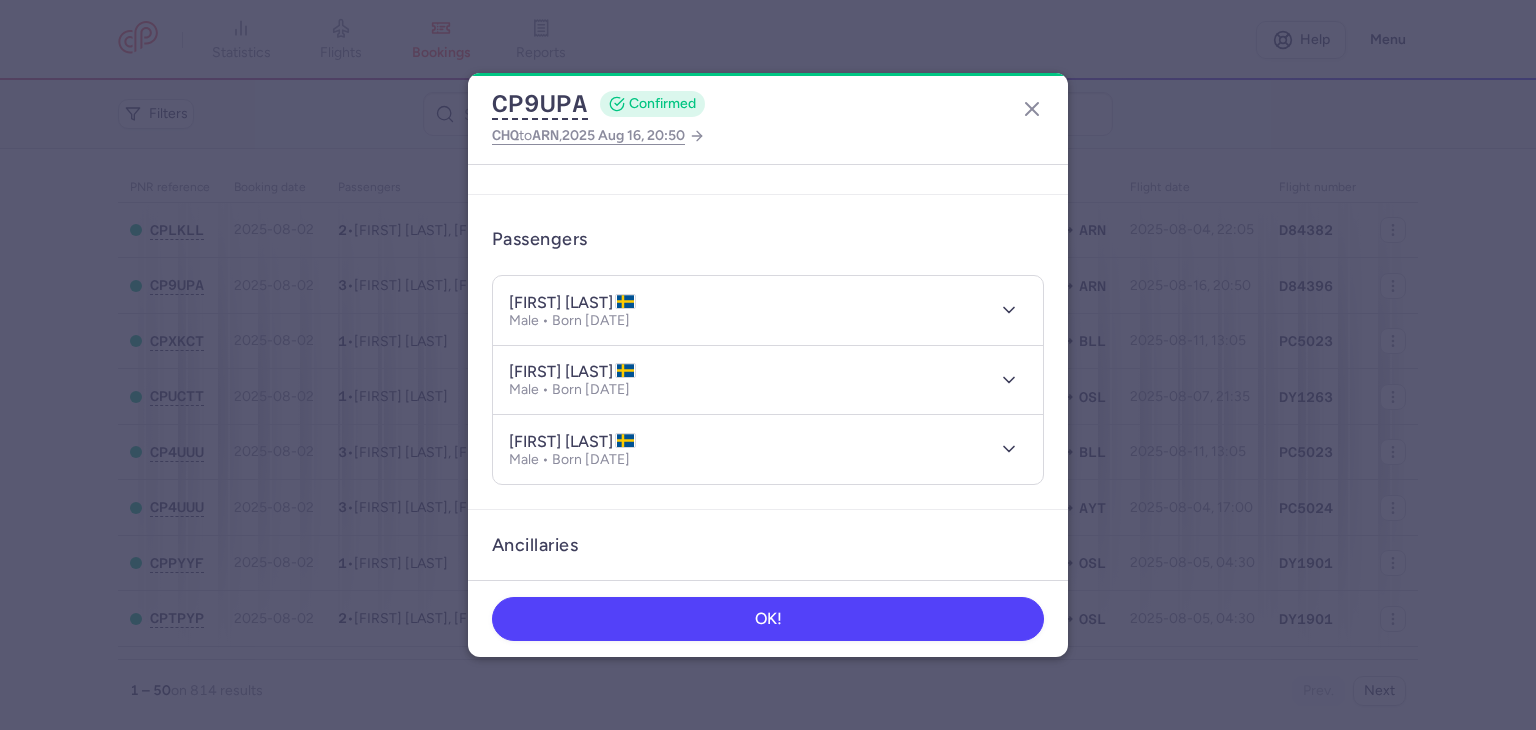 scroll, scrollTop: 124, scrollLeft: 0, axis: vertical 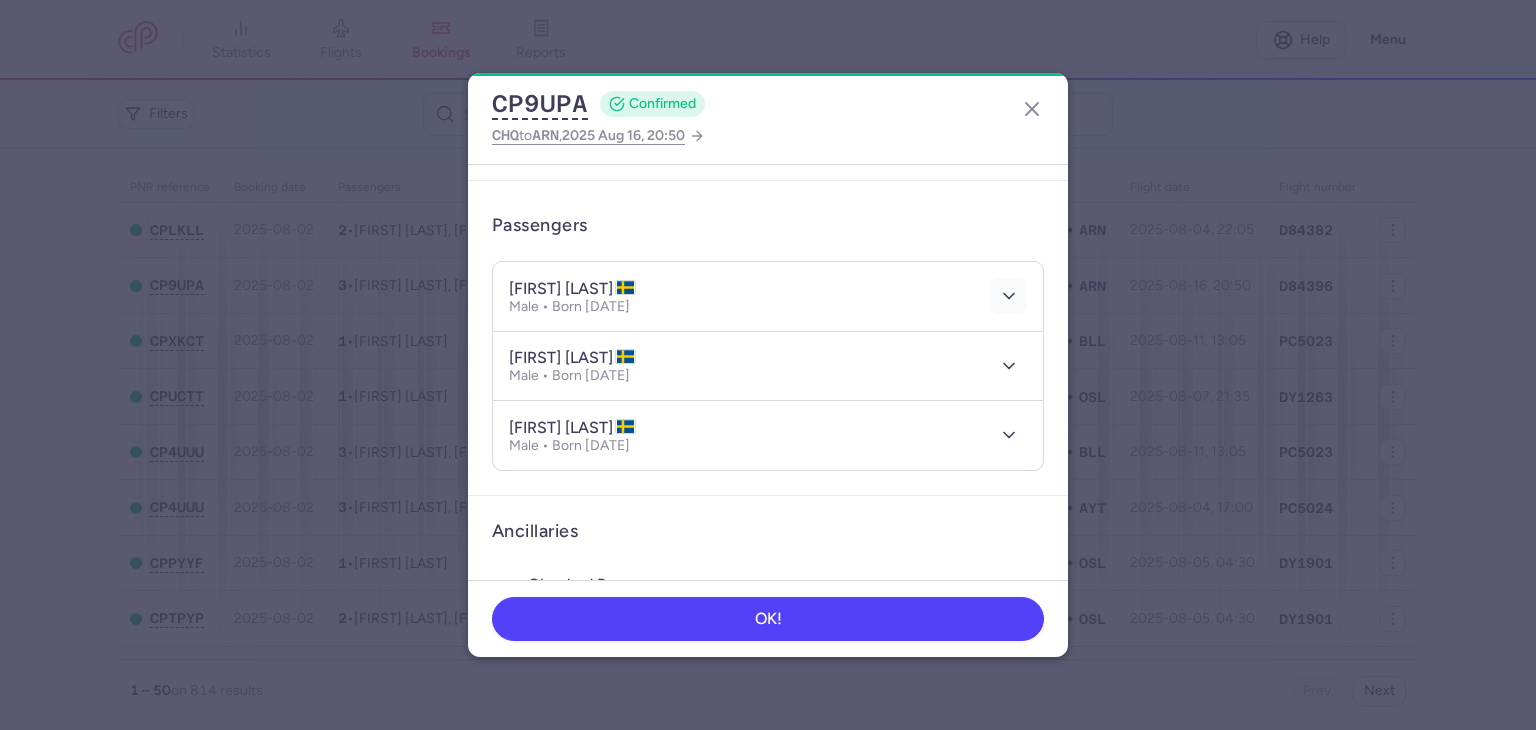 click at bounding box center [1009, 296] 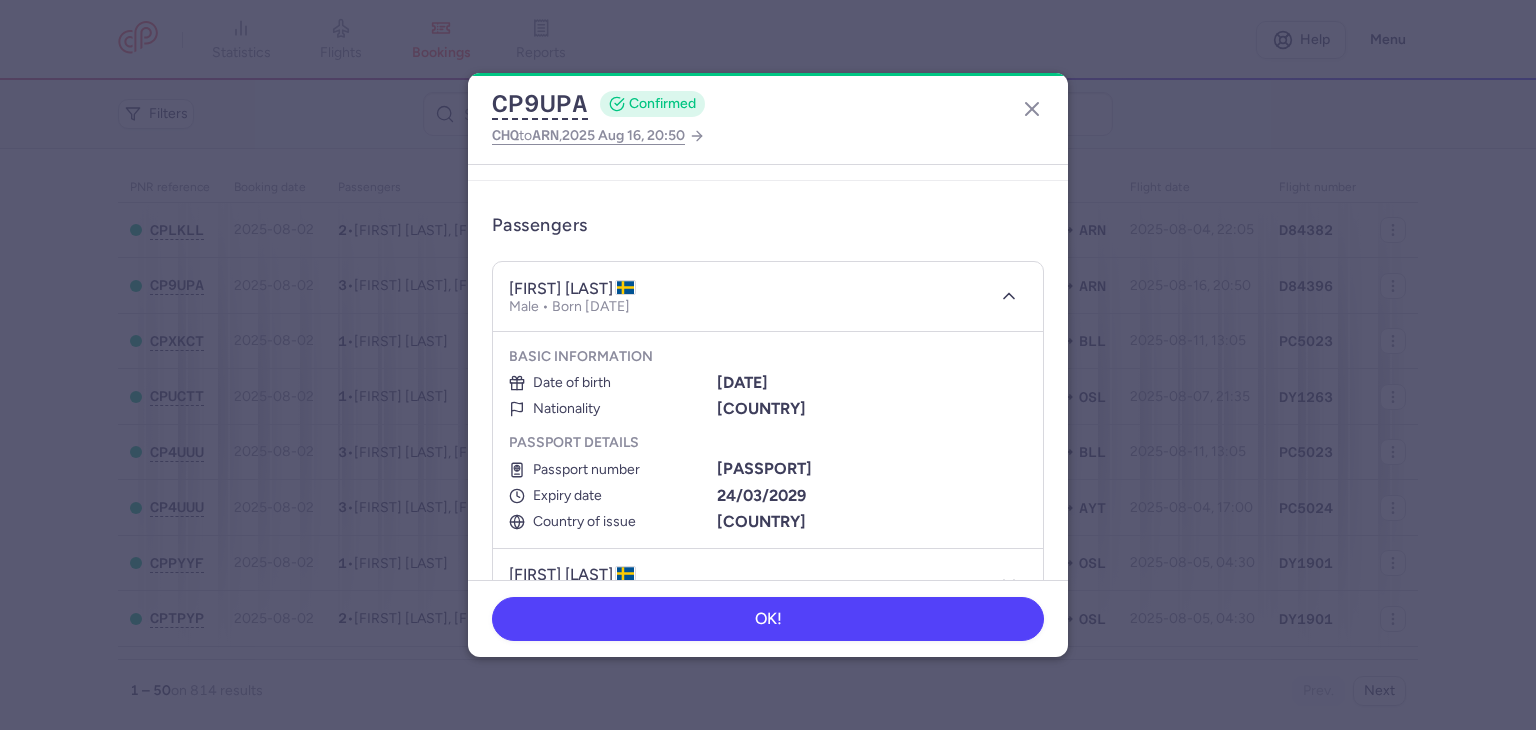 type 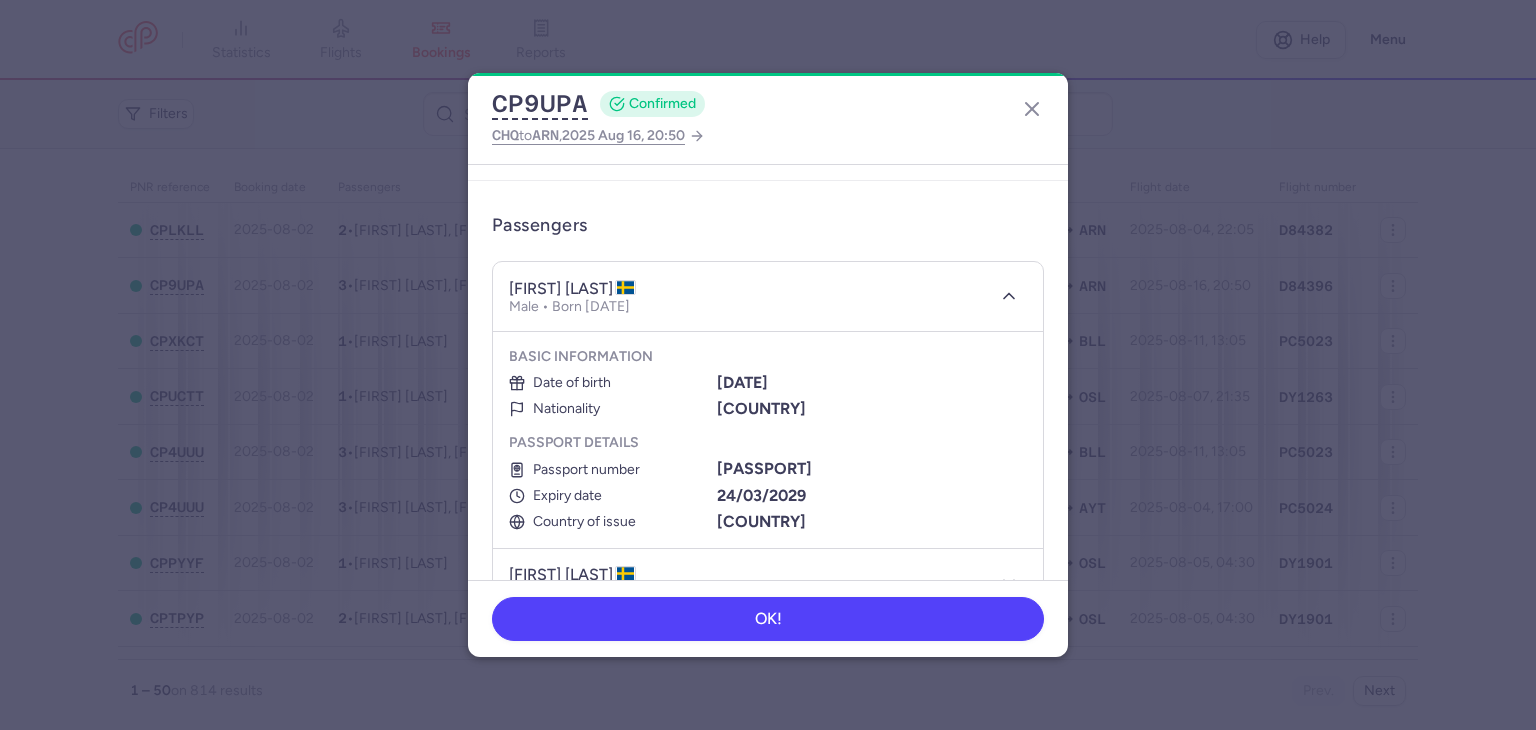 click on "ahmad ALSAID ALI  Male • Born 01/01/1982" at bounding box center [768, 297] 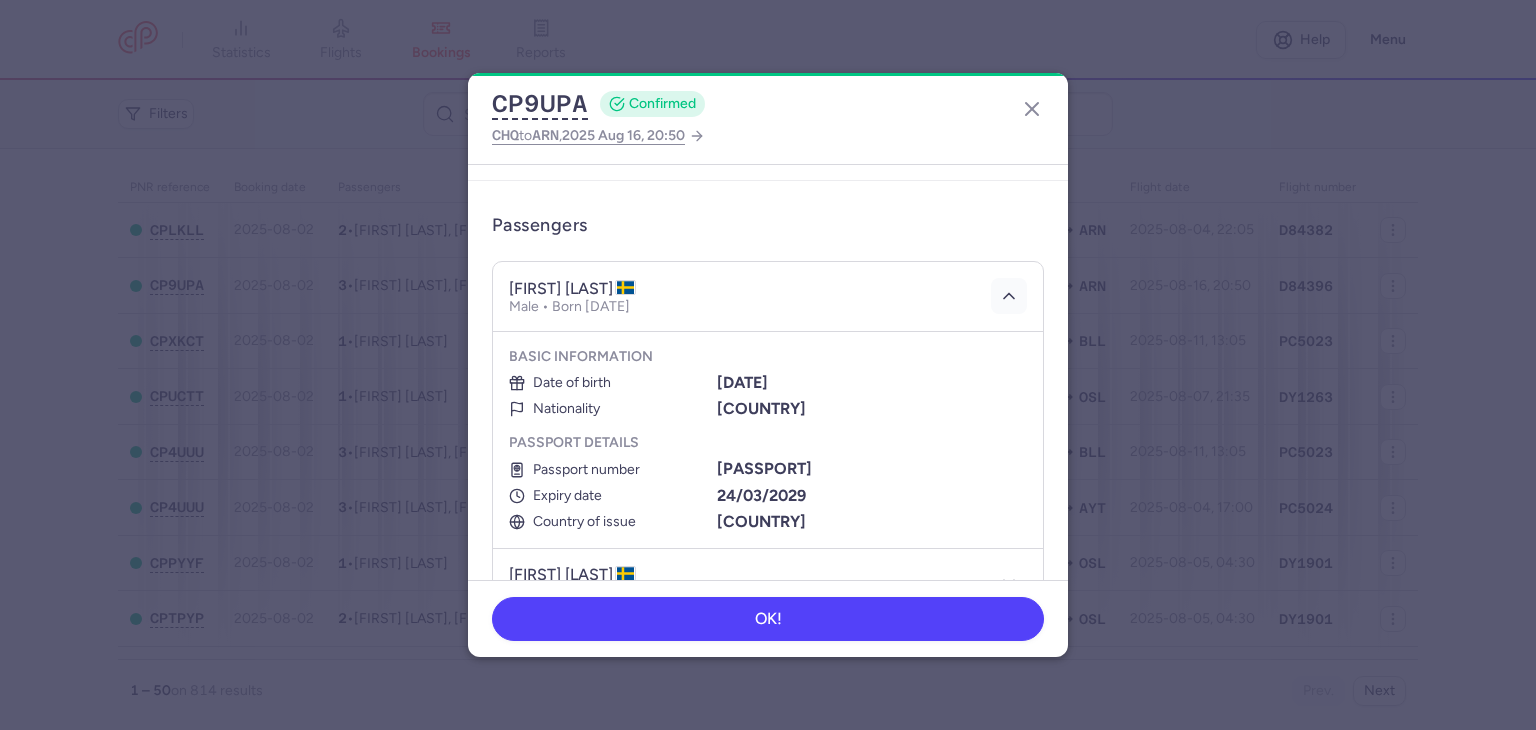 click 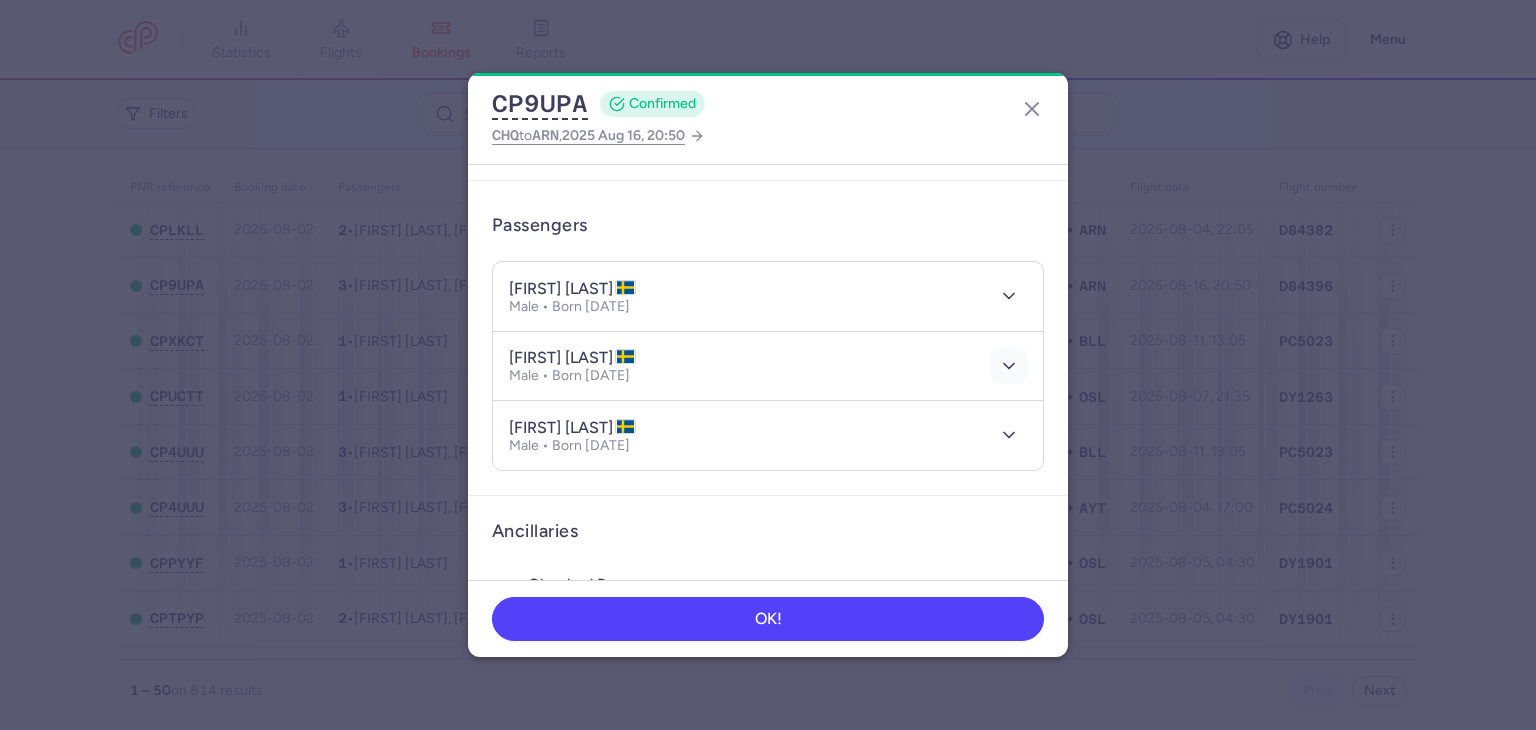 click at bounding box center [1009, 366] 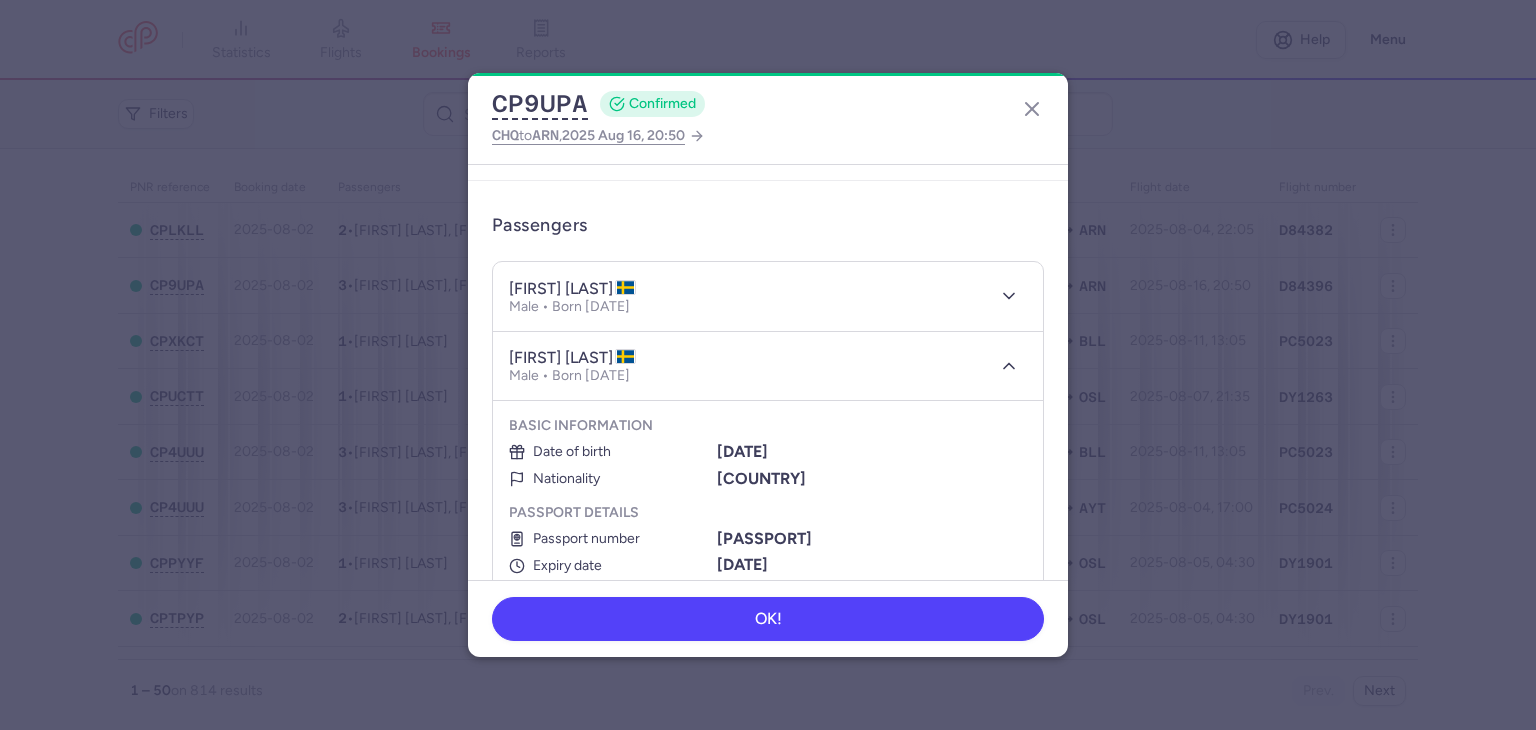 type 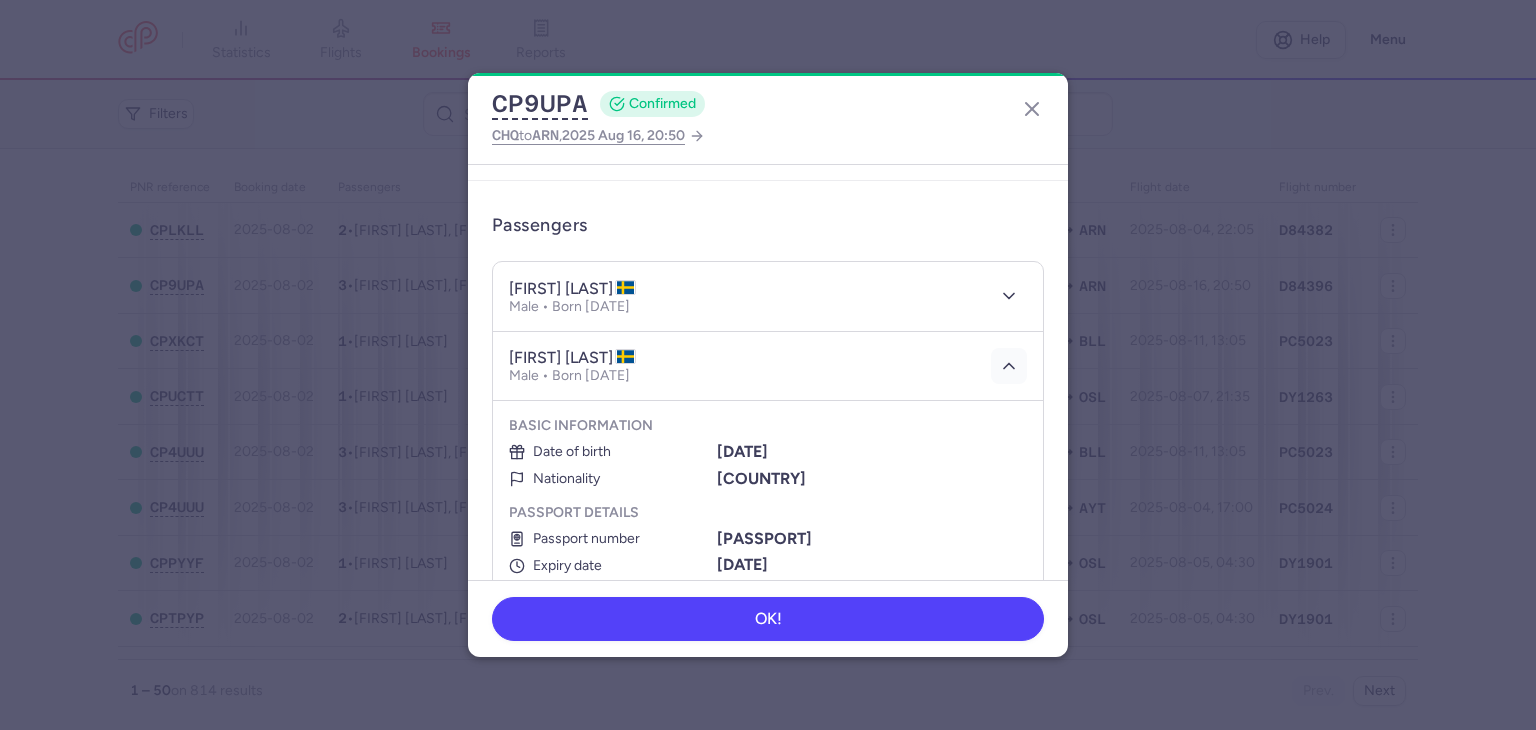 click at bounding box center (1009, 366) 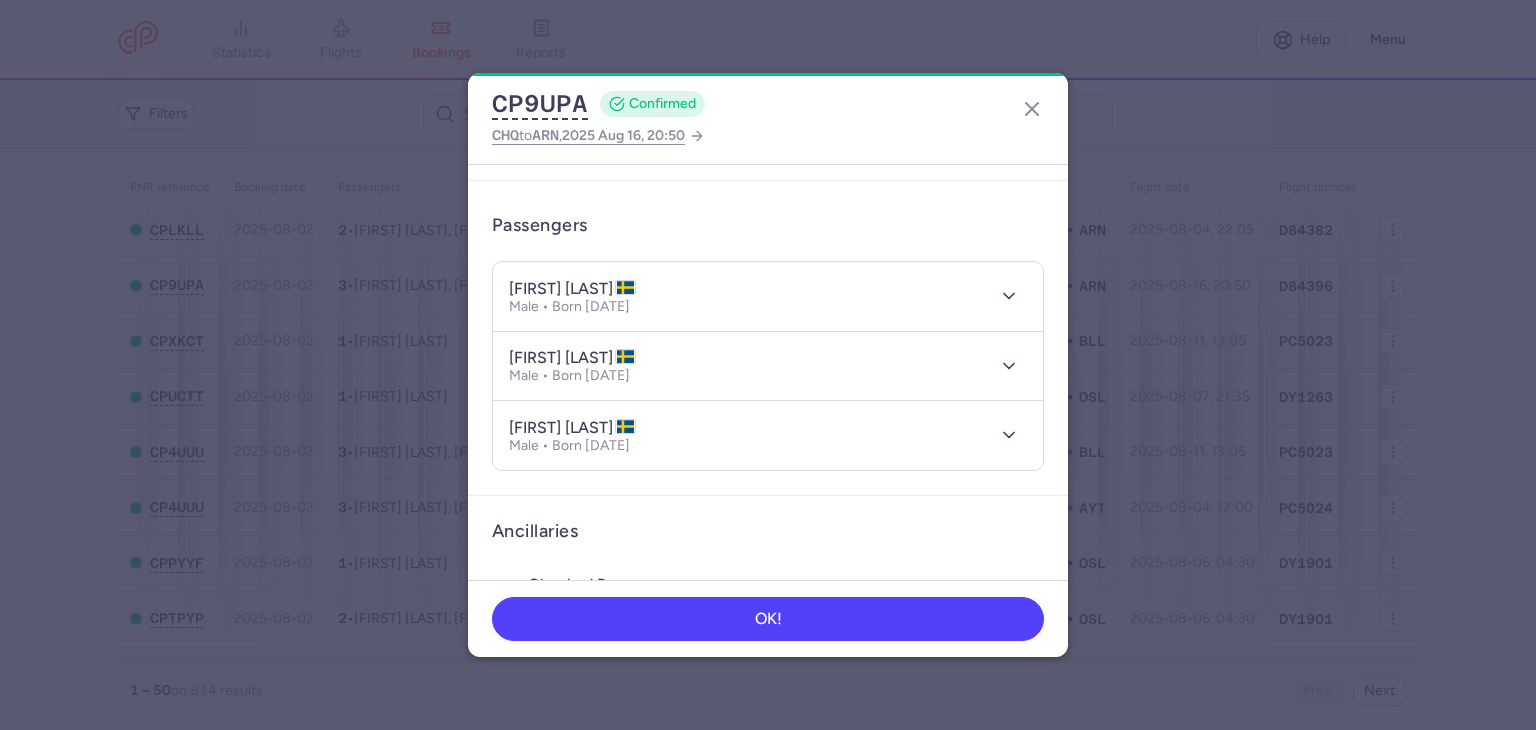 drag, startPoint x: 1003, startPoint y: 426, endPoint x: 1022, endPoint y: 409, distance: 25.495098 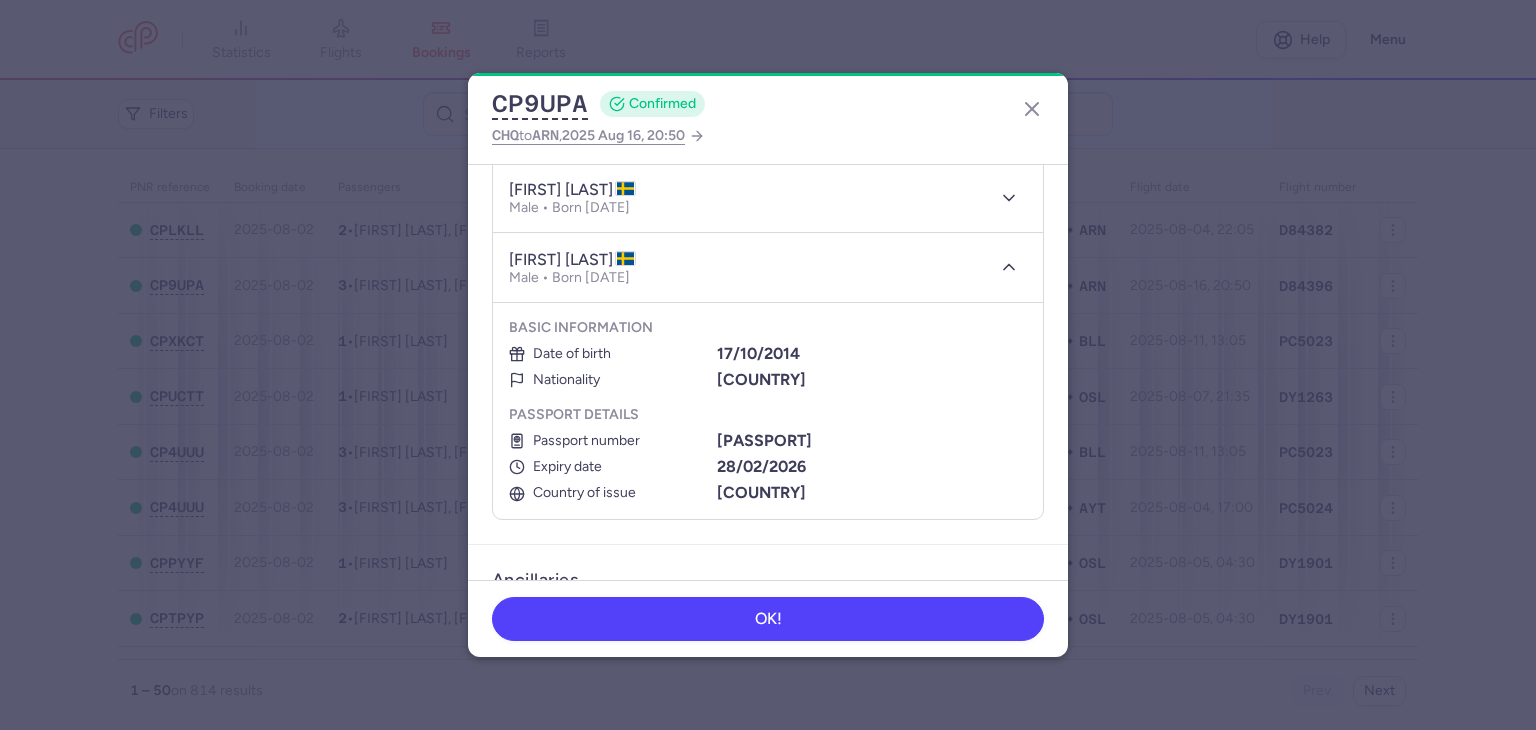 scroll, scrollTop: 299, scrollLeft: 0, axis: vertical 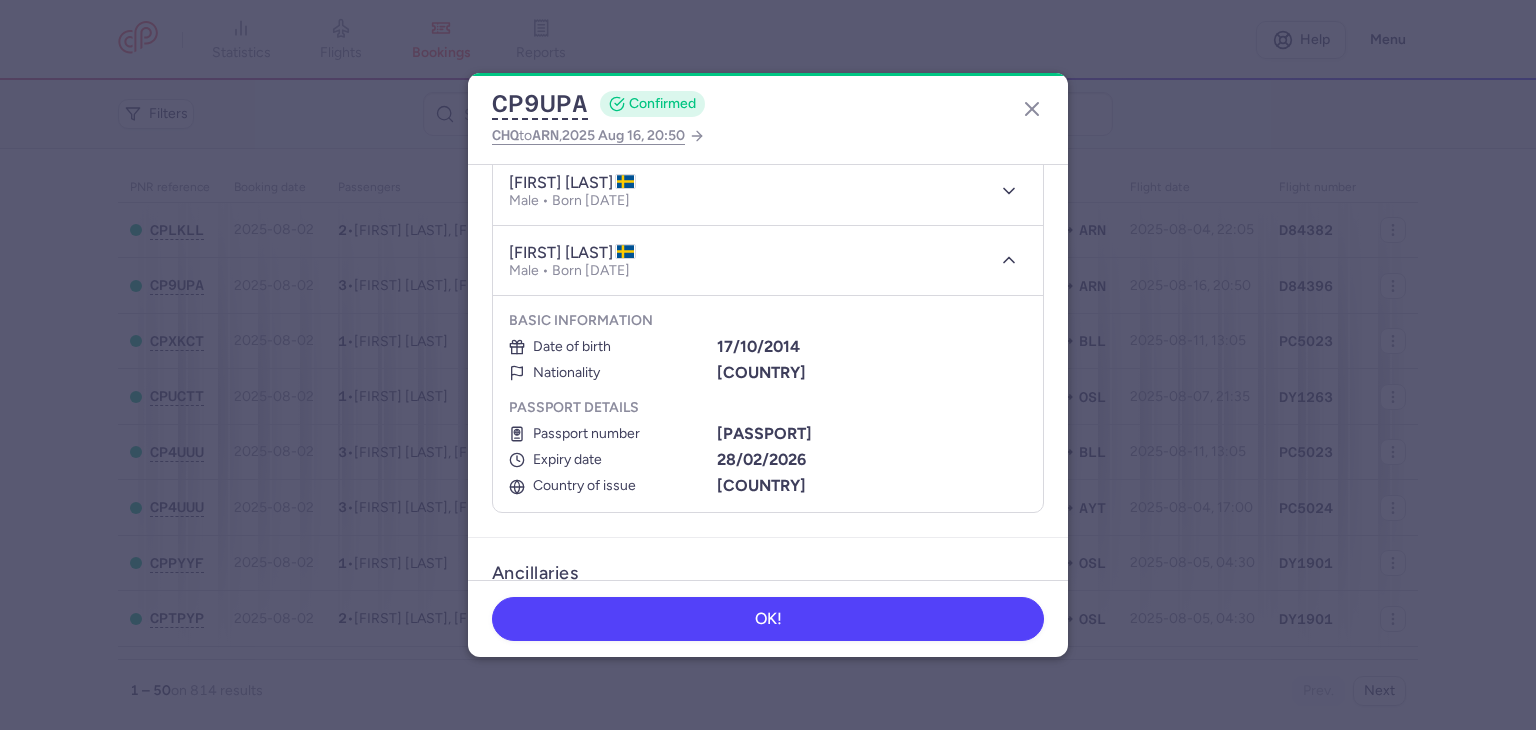 click on "CP9UPA  CONFIRMED CHQ  to  ARN ,  2025 Aug 16, 20:50 General information CP reference CP9UPA Reservation  Check reservation  Passengers ahmad ALSAID ALI  Male • Born 01/01/1982 mohammad ALSAID ALI  Male • Born 14/08/2012 ryan ALSAID ALI  Male • Born 17/10/2014  Basic information   Date of birth 17/10/2014  Nationality Sweden  Passport details   Passport number 201410170714  Expiry date 28/02/2026  Country of issue Sweden Ancillaries Checked baggage 3 × 23 kg • Free included Items Booking €501.00 Booking date  02/08/2025  Show transactions OK!" 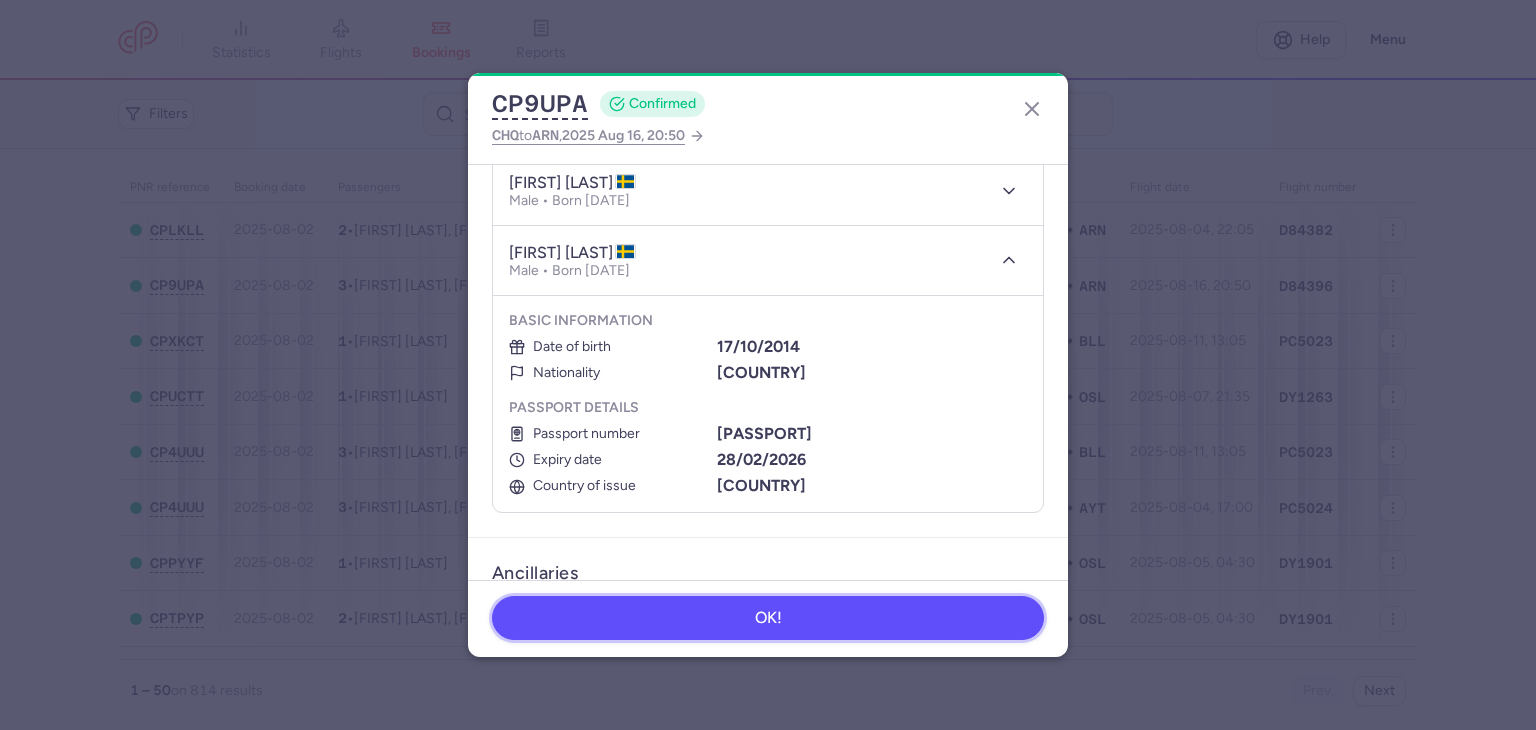 click on "OK!" at bounding box center [768, 618] 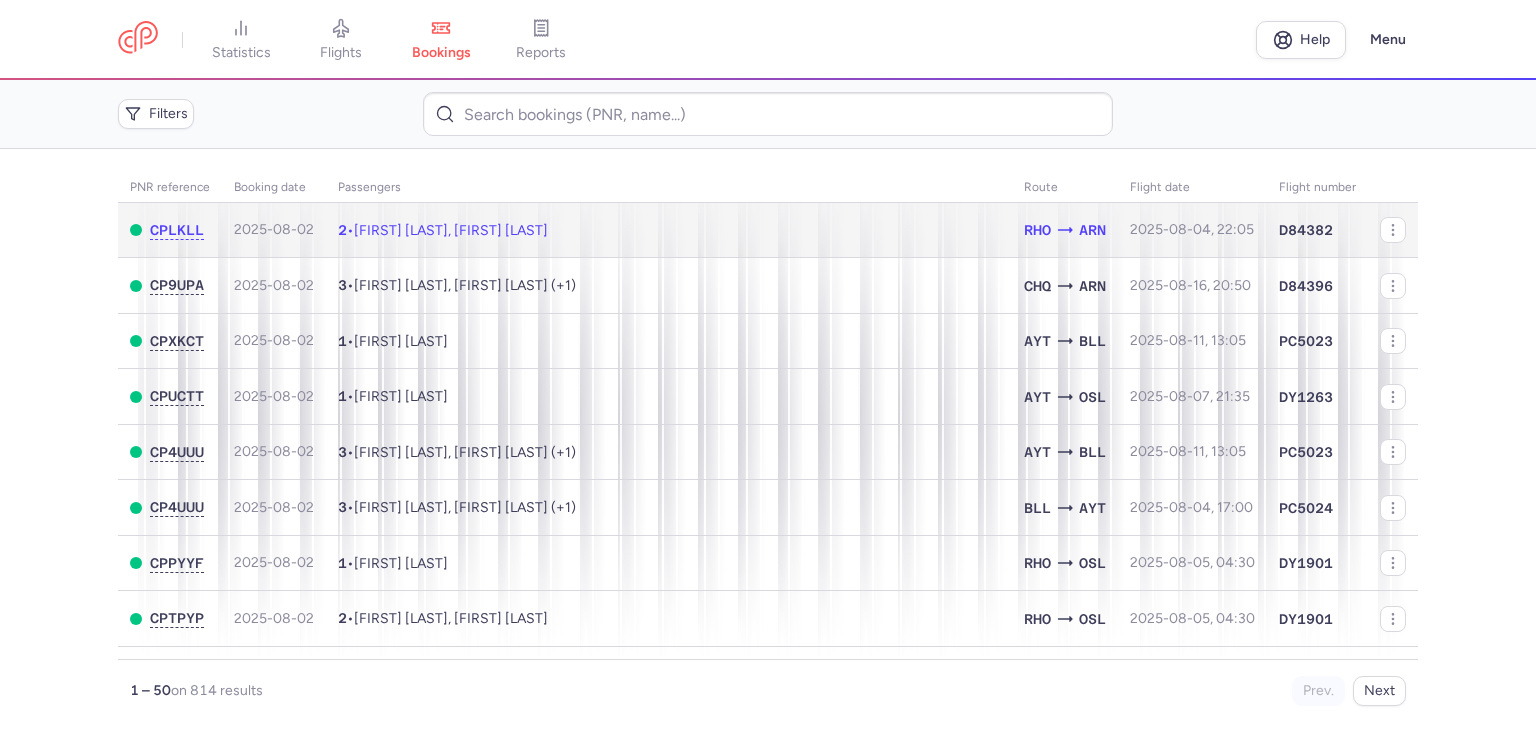 click on "[FIRST] [LAST], [FIRST] [LAST]" at bounding box center [451, 230] 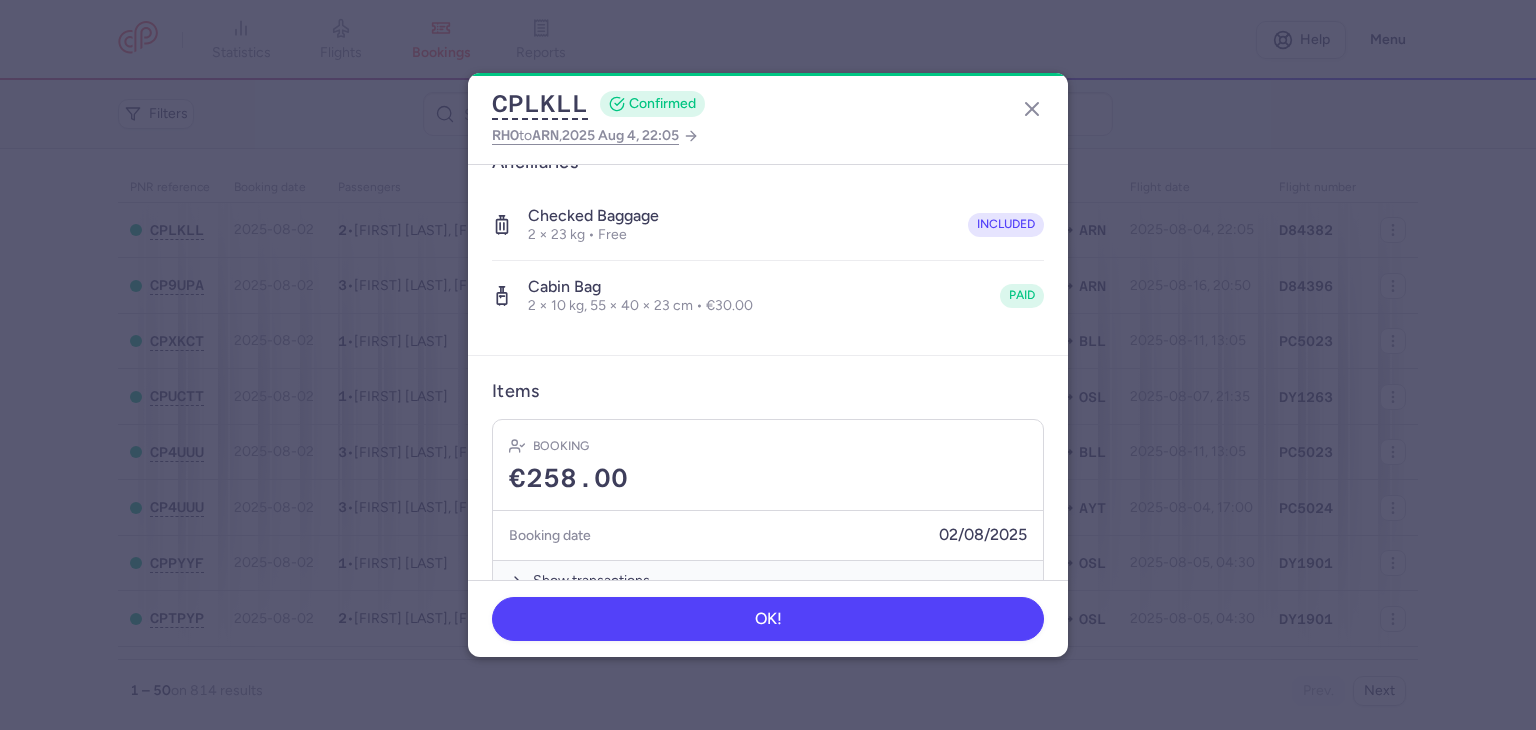 scroll, scrollTop: 29, scrollLeft: 0, axis: vertical 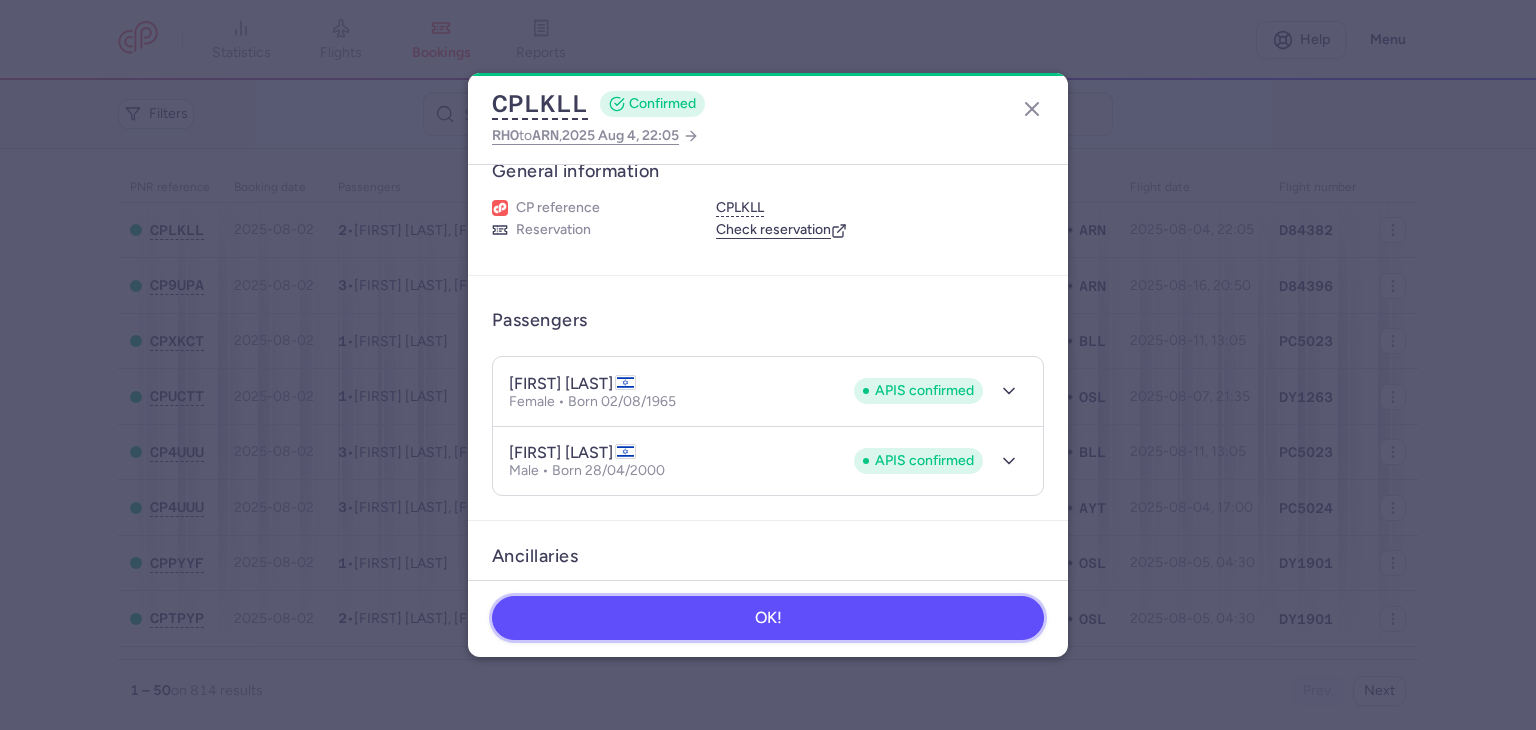 click on "OK!" at bounding box center (768, 618) 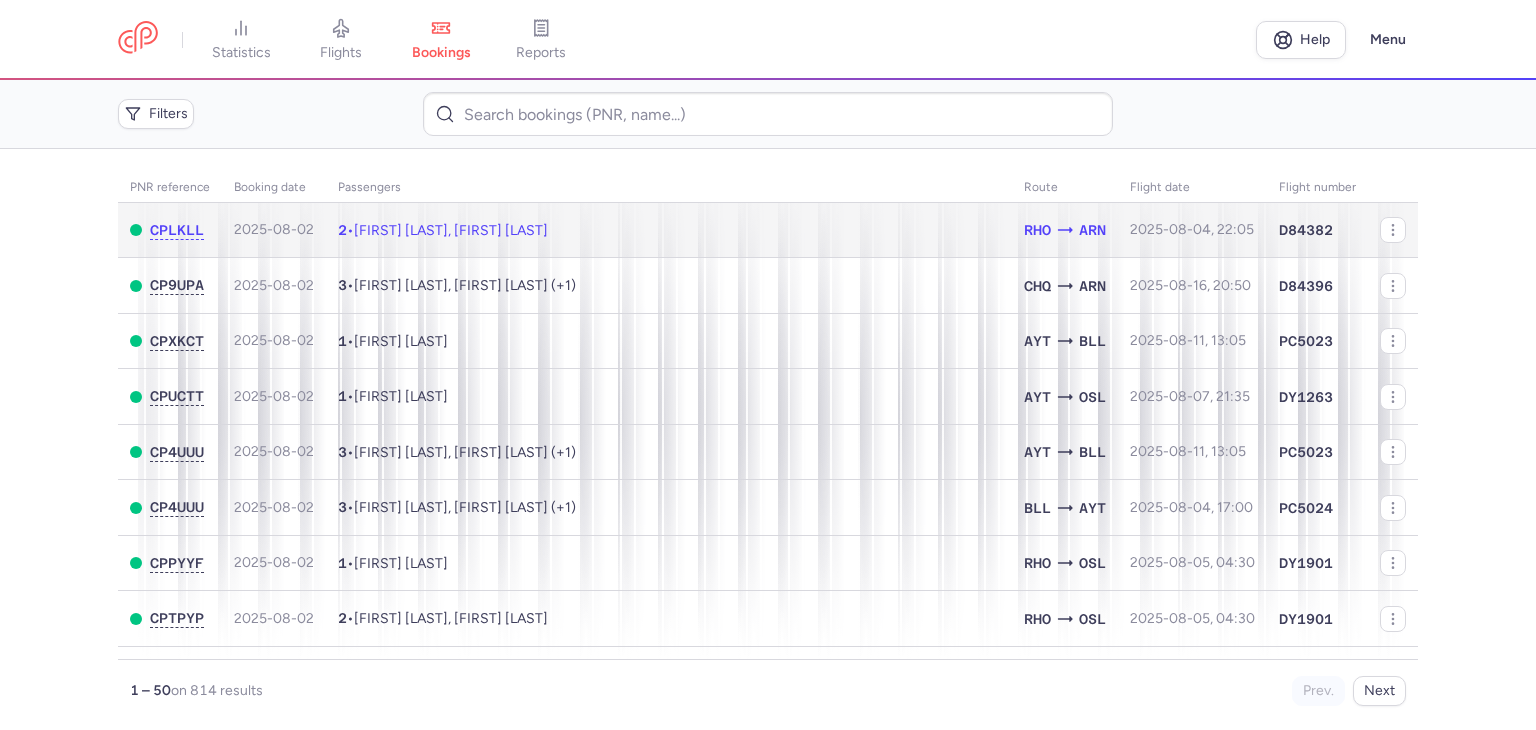 click on "2  •  Antoinette KOUBA, Mishel KOUBA" at bounding box center [669, 230] 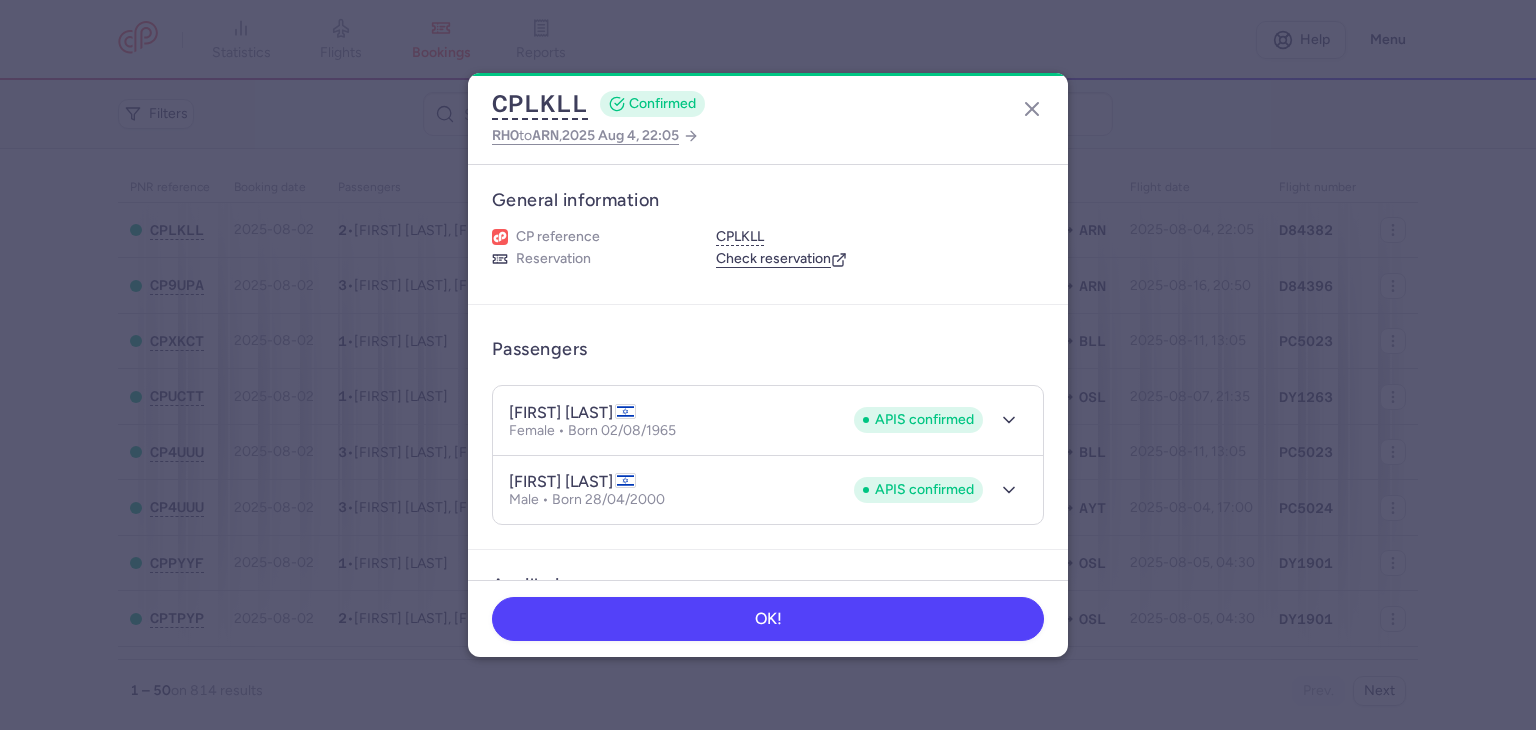 type 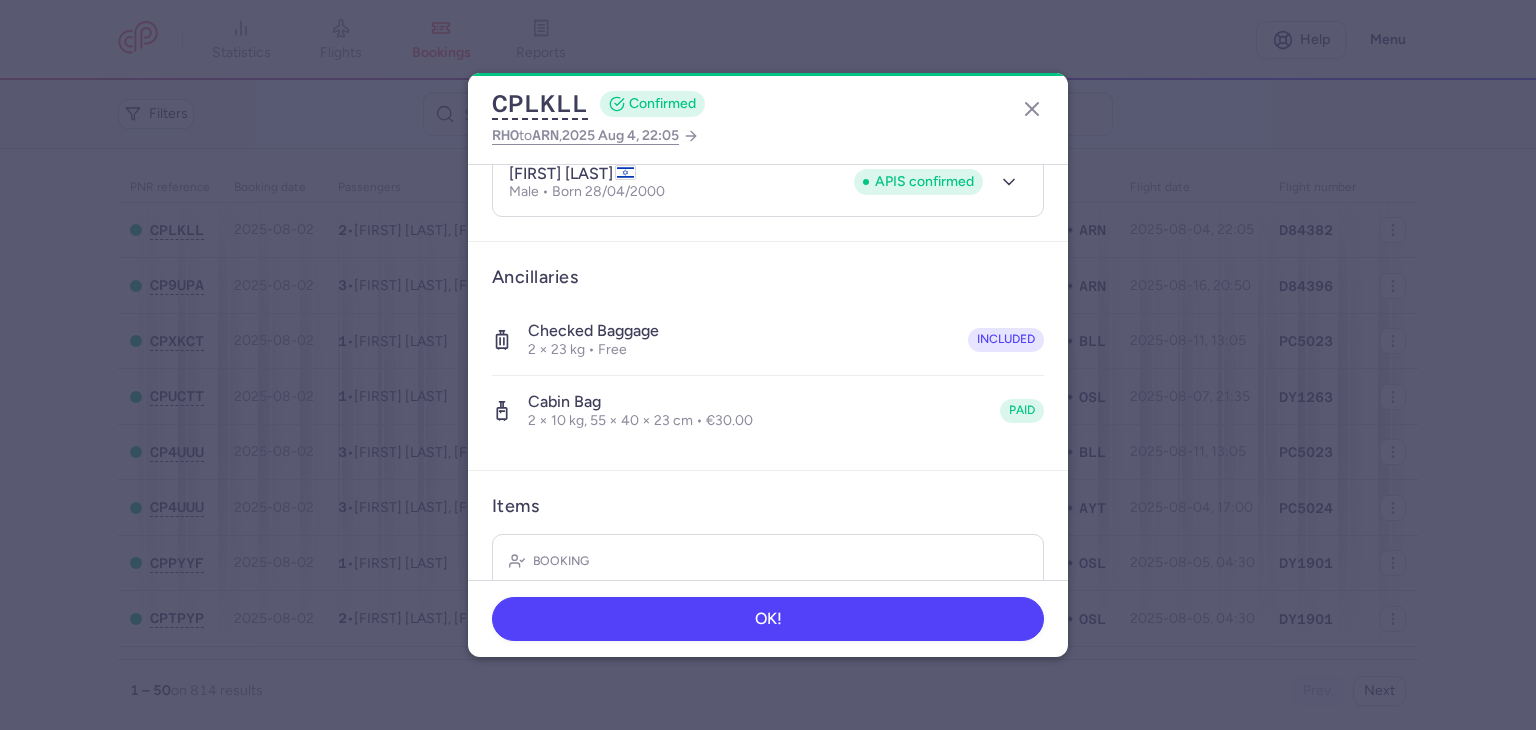 scroll, scrollTop: 464, scrollLeft: 0, axis: vertical 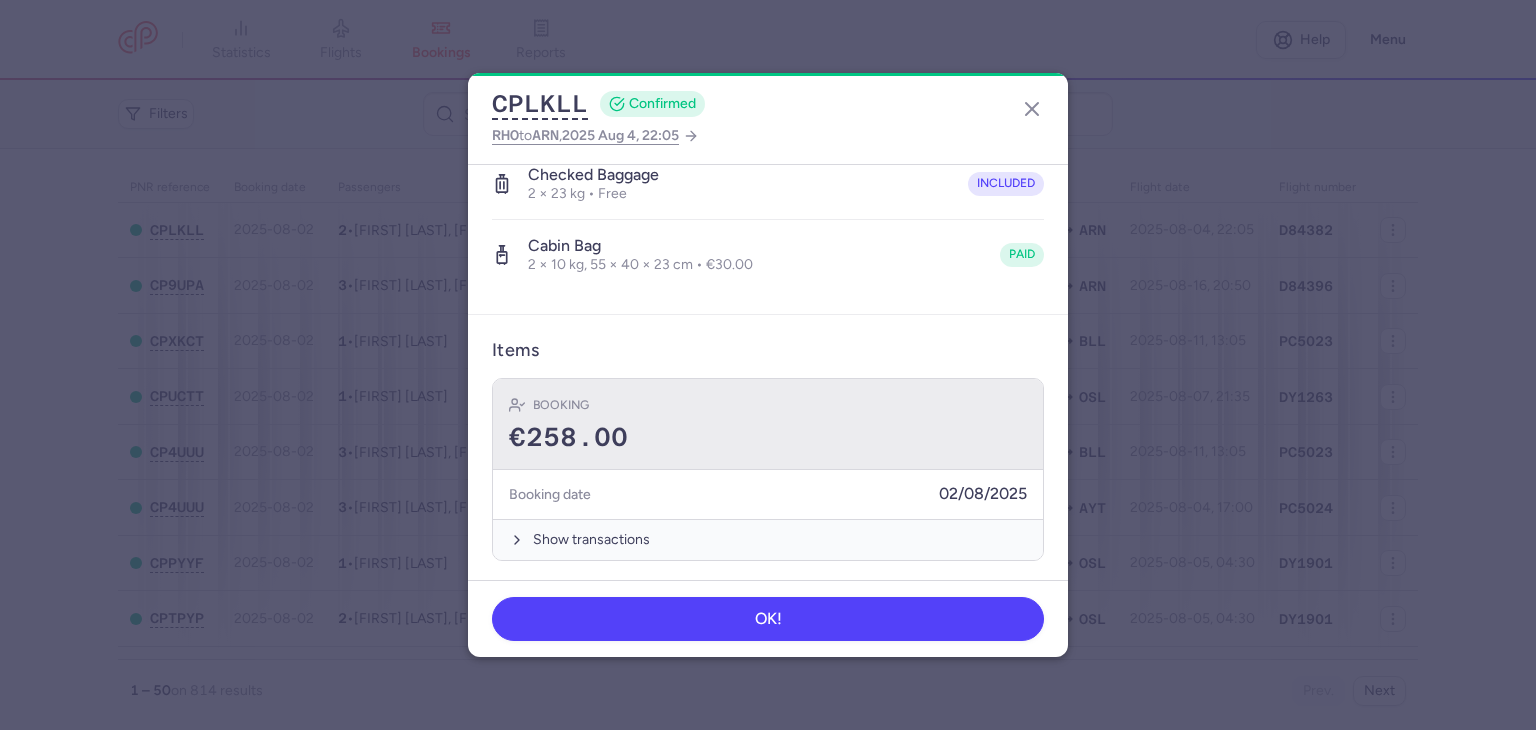drag, startPoint x: 901, startPoint y: 414, endPoint x: 979, endPoint y: 431, distance: 79.83107 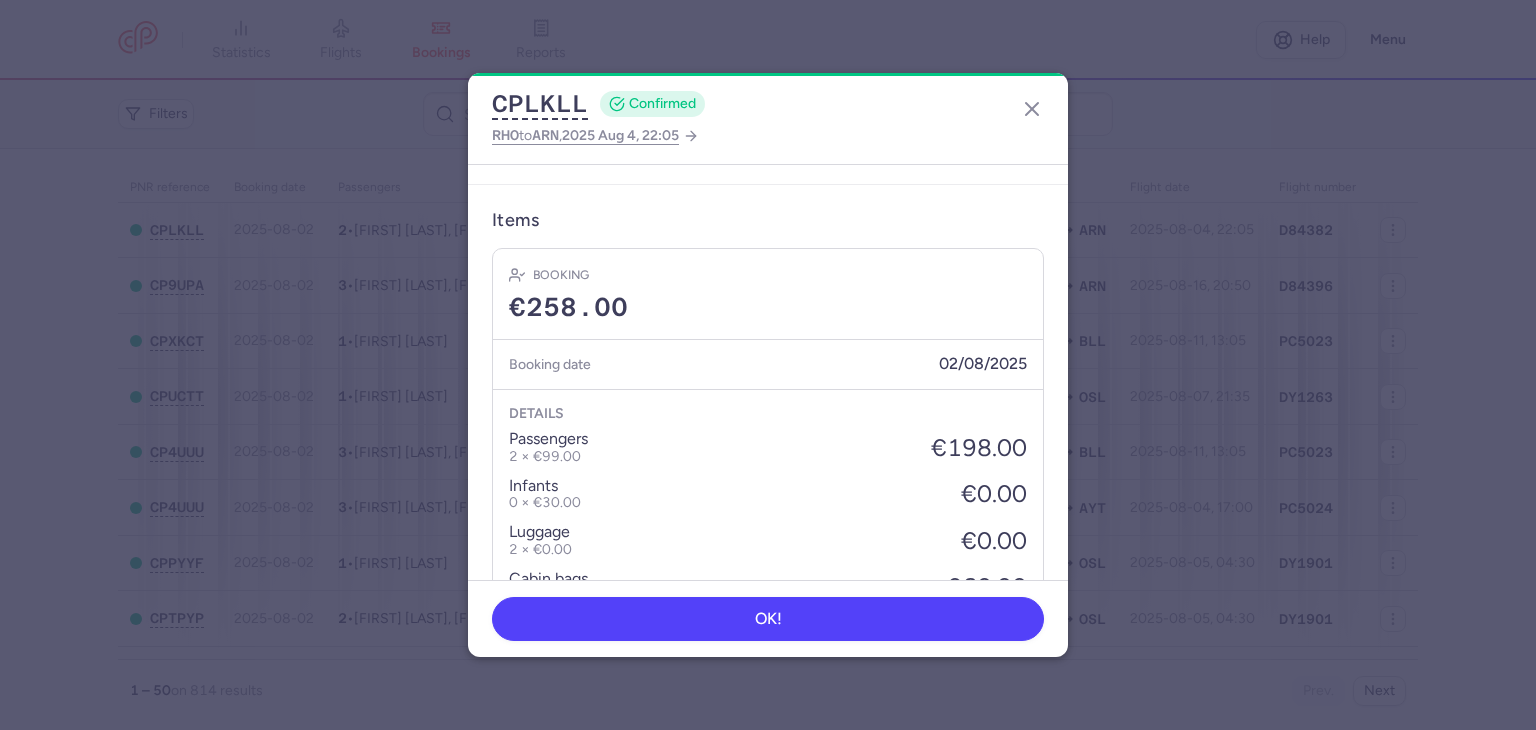 scroll, scrollTop: 596, scrollLeft: 0, axis: vertical 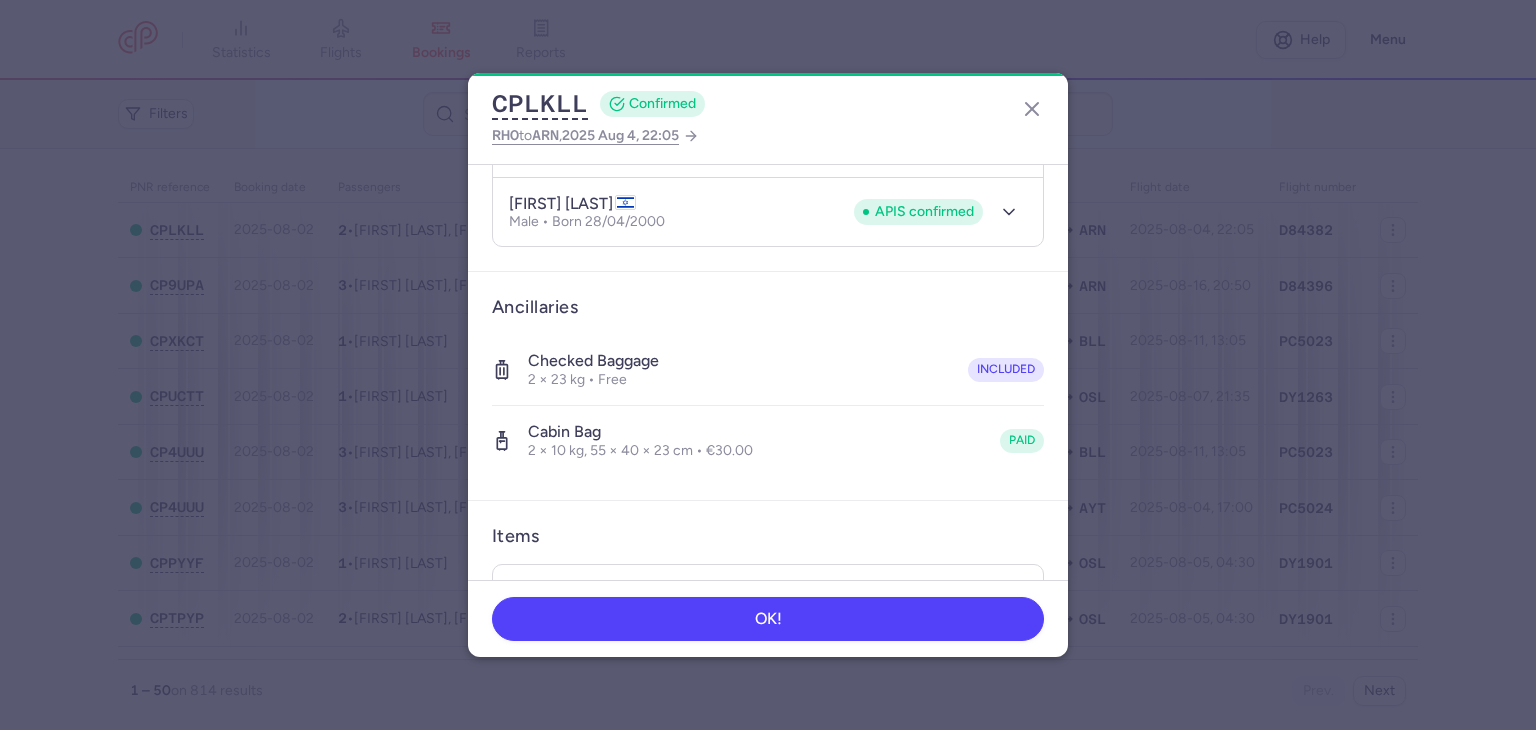 click on "Cabin bag 2 × 10 kg, 55 × 40 × 23 cm • €30.00 paid" at bounding box center (768, 441) 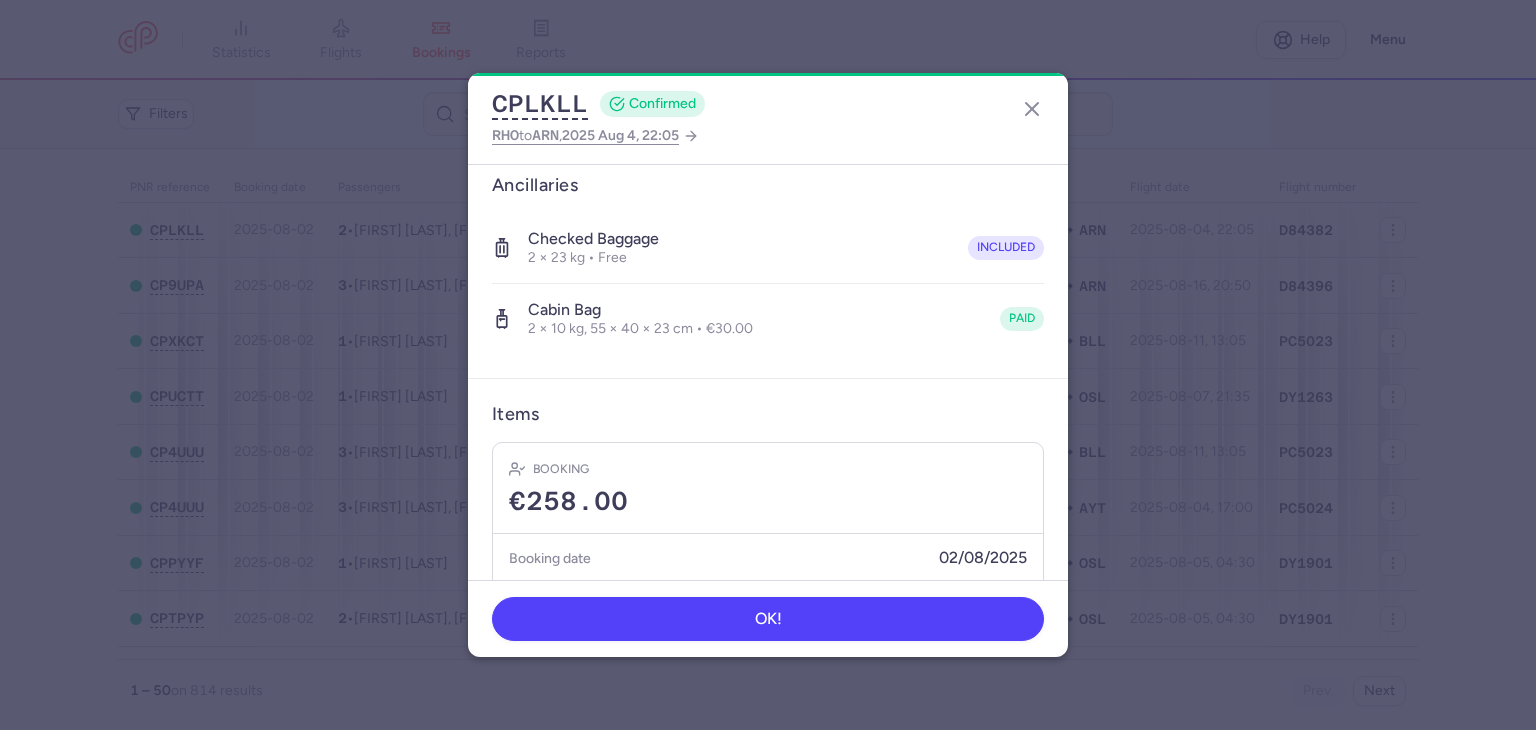 scroll, scrollTop: 335, scrollLeft: 0, axis: vertical 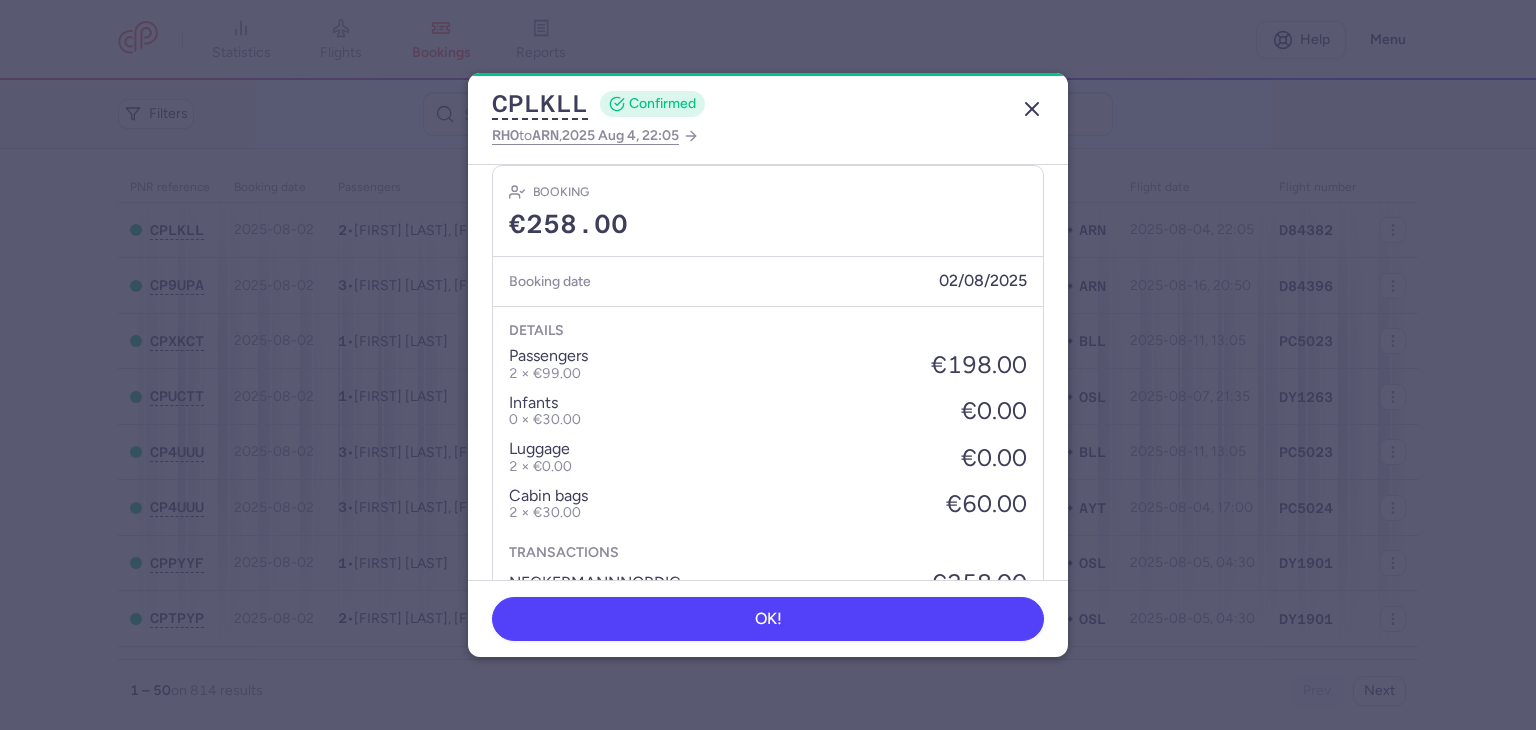 click 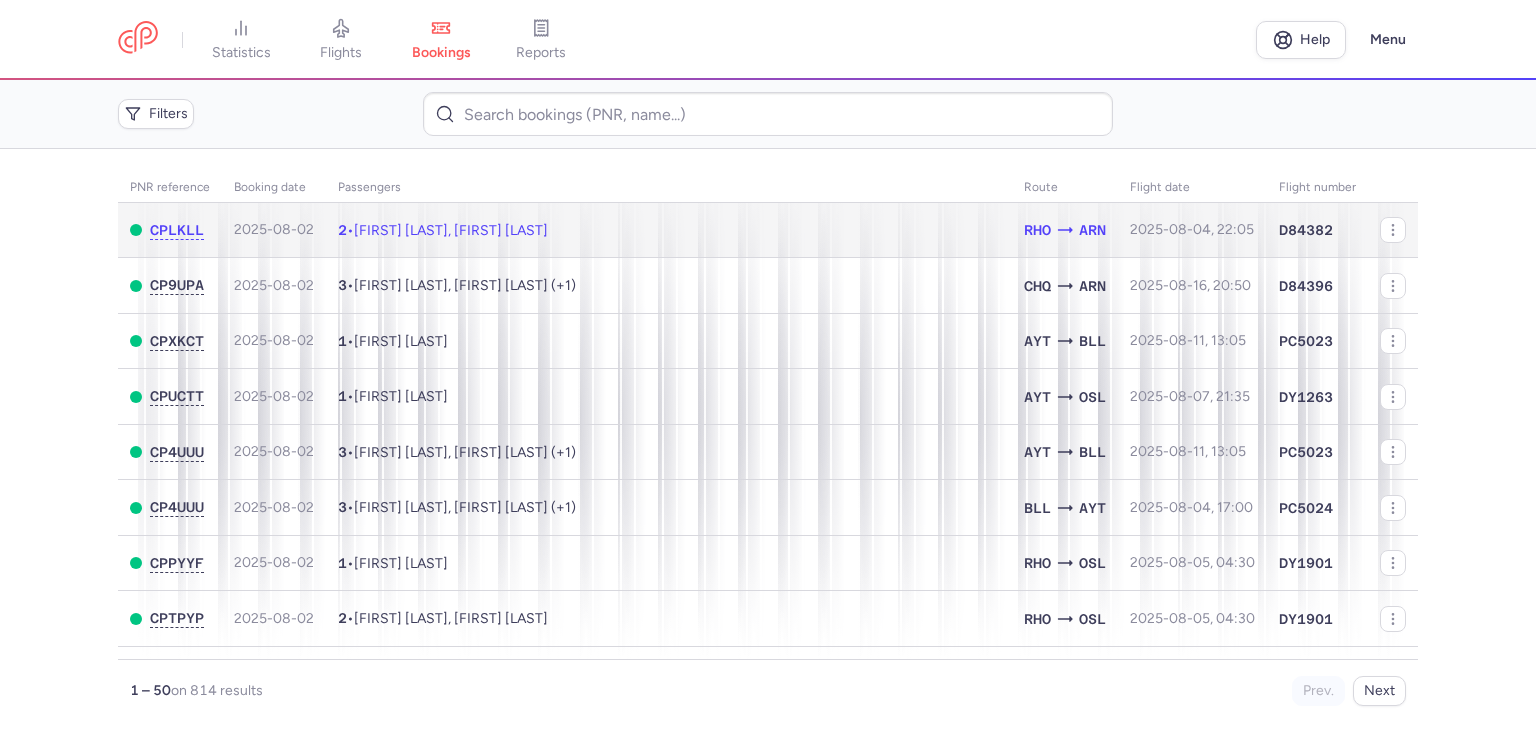 click on "2  •  Antoinette KOUBA, Mishel KOUBA" at bounding box center (669, 230) 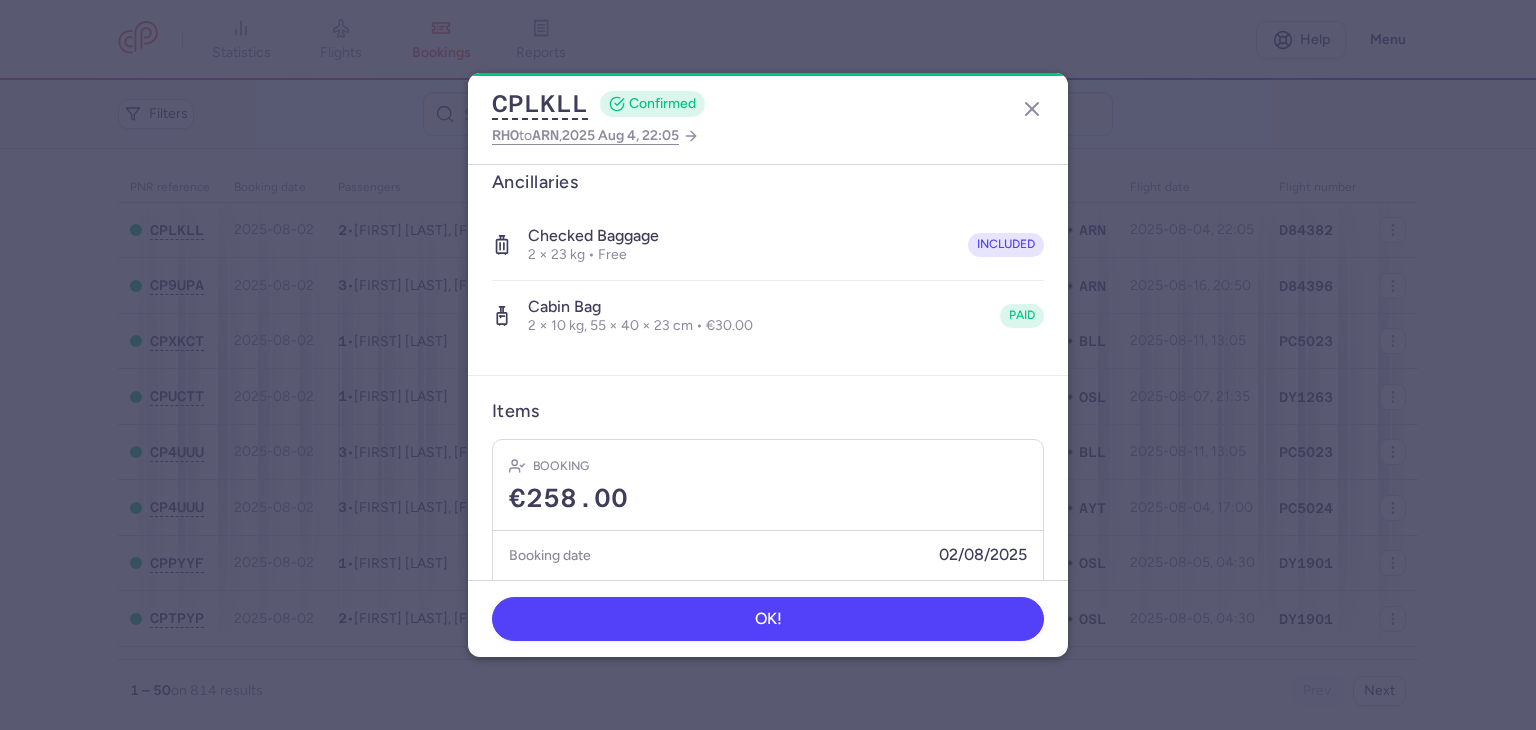 scroll, scrollTop: 464, scrollLeft: 0, axis: vertical 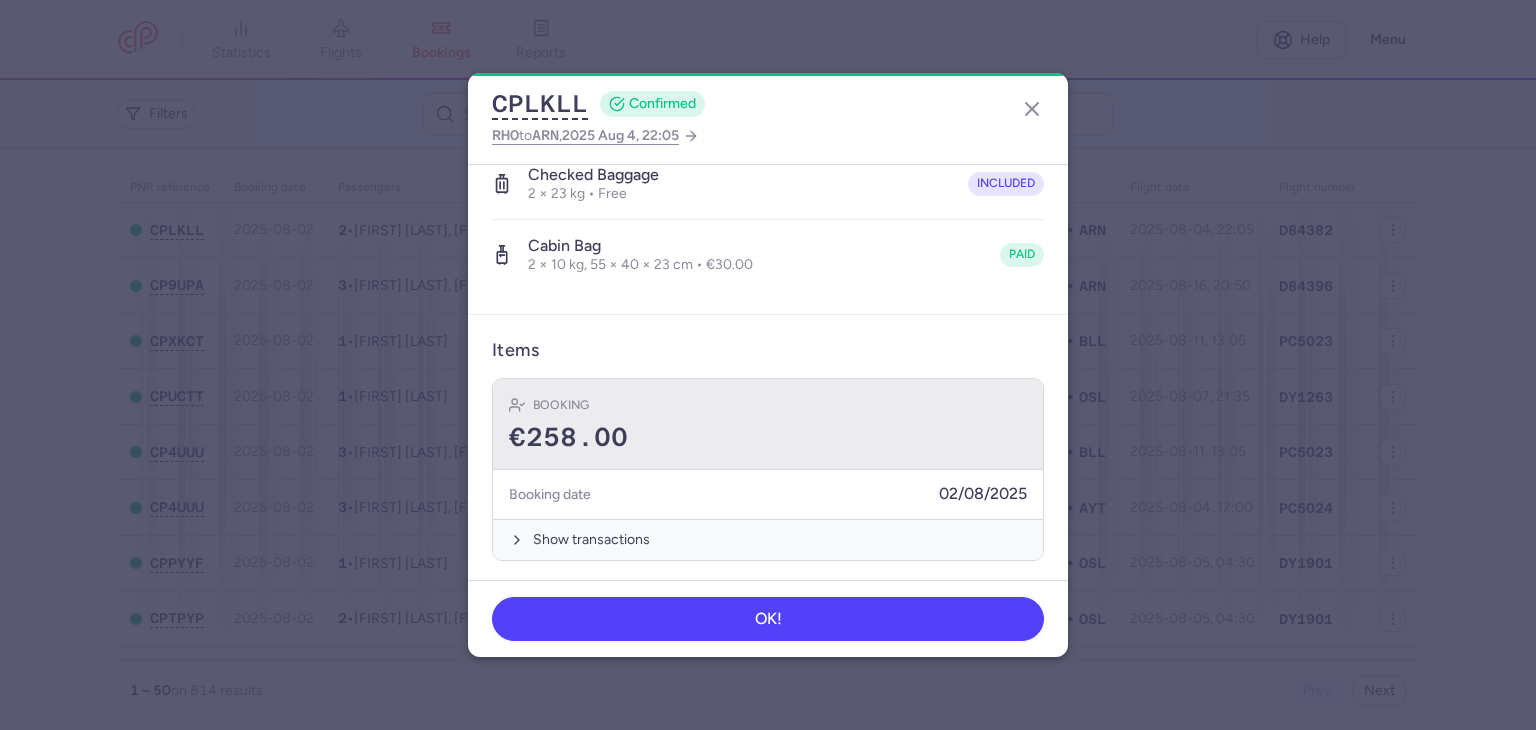 click on "€258.00" at bounding box center (768, 438) 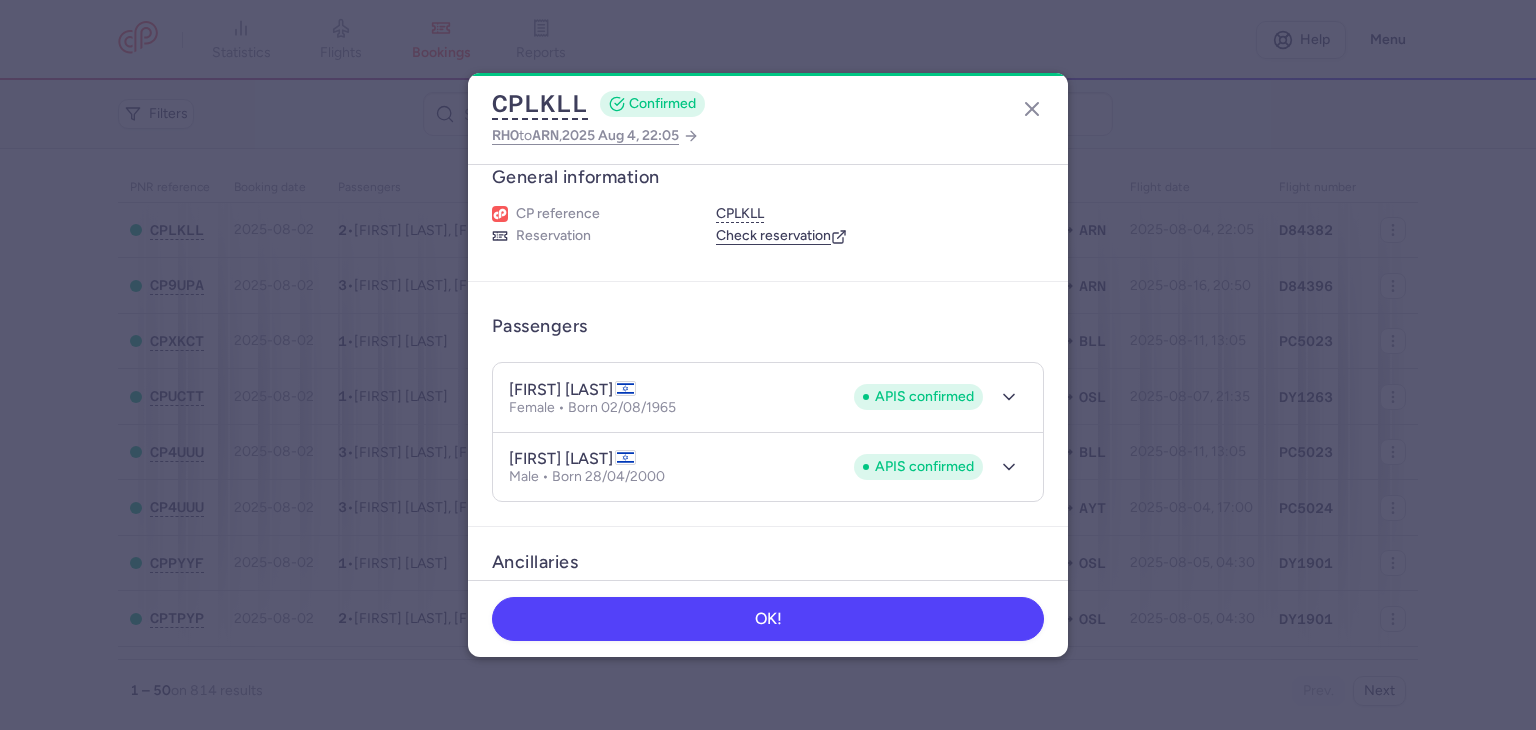 scroll, scrollTop: 0, scrollLeft: 0, axis: both 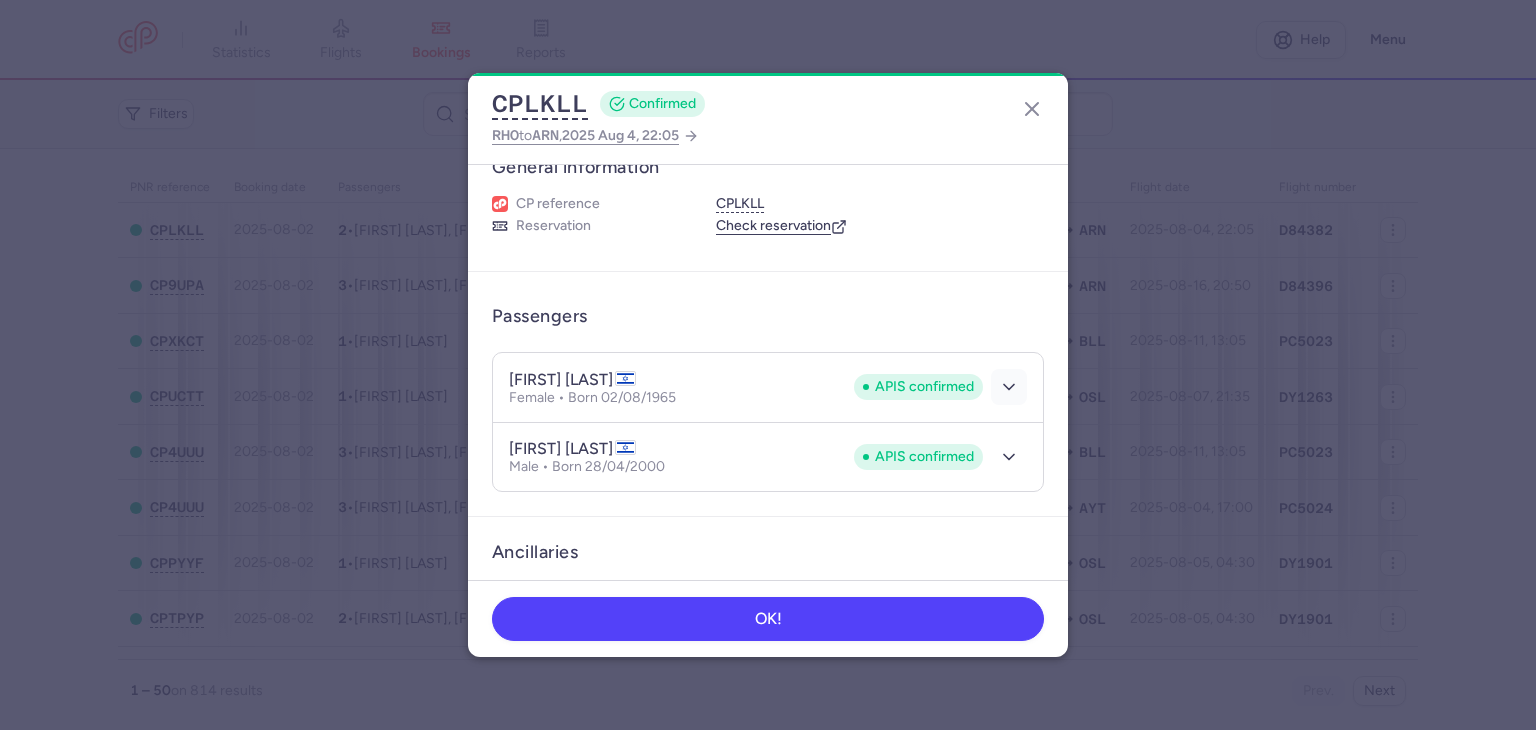 click 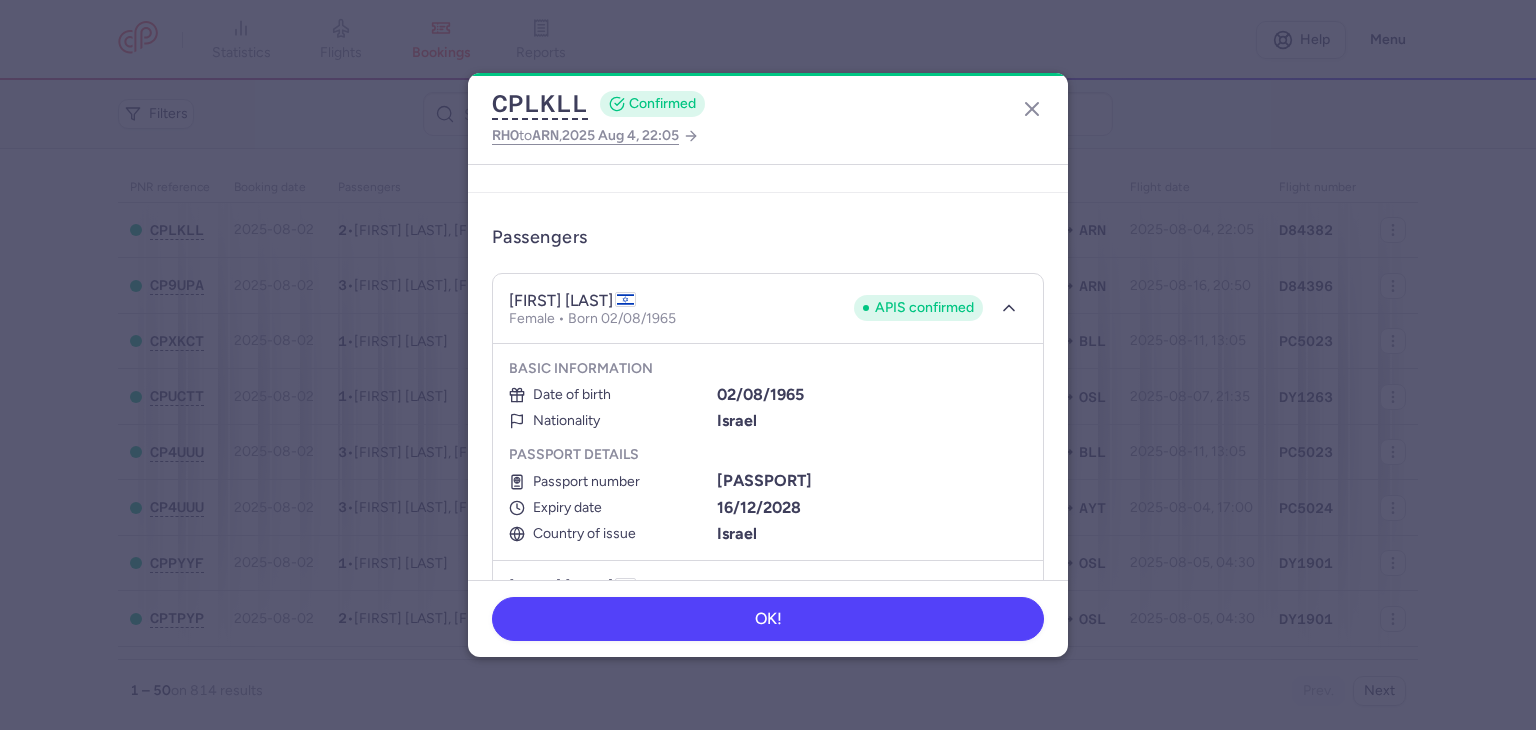 scroll, scrollTop: 151, scrollLeft: 0, axis: vertical 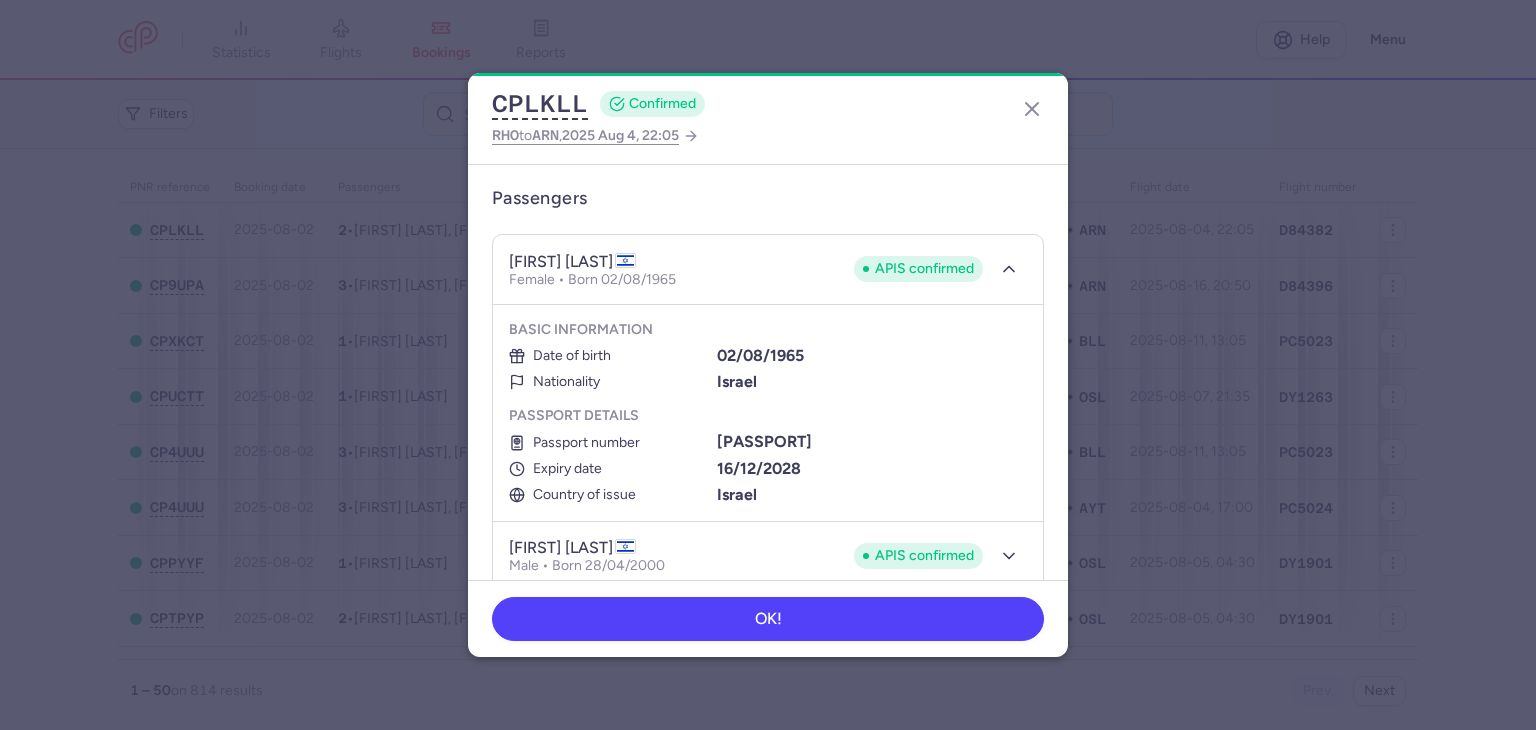 drag, startPoint x: 904, startPoint y: 290, endPoint x: 879, endPoint y: 218, distance: 76.2168 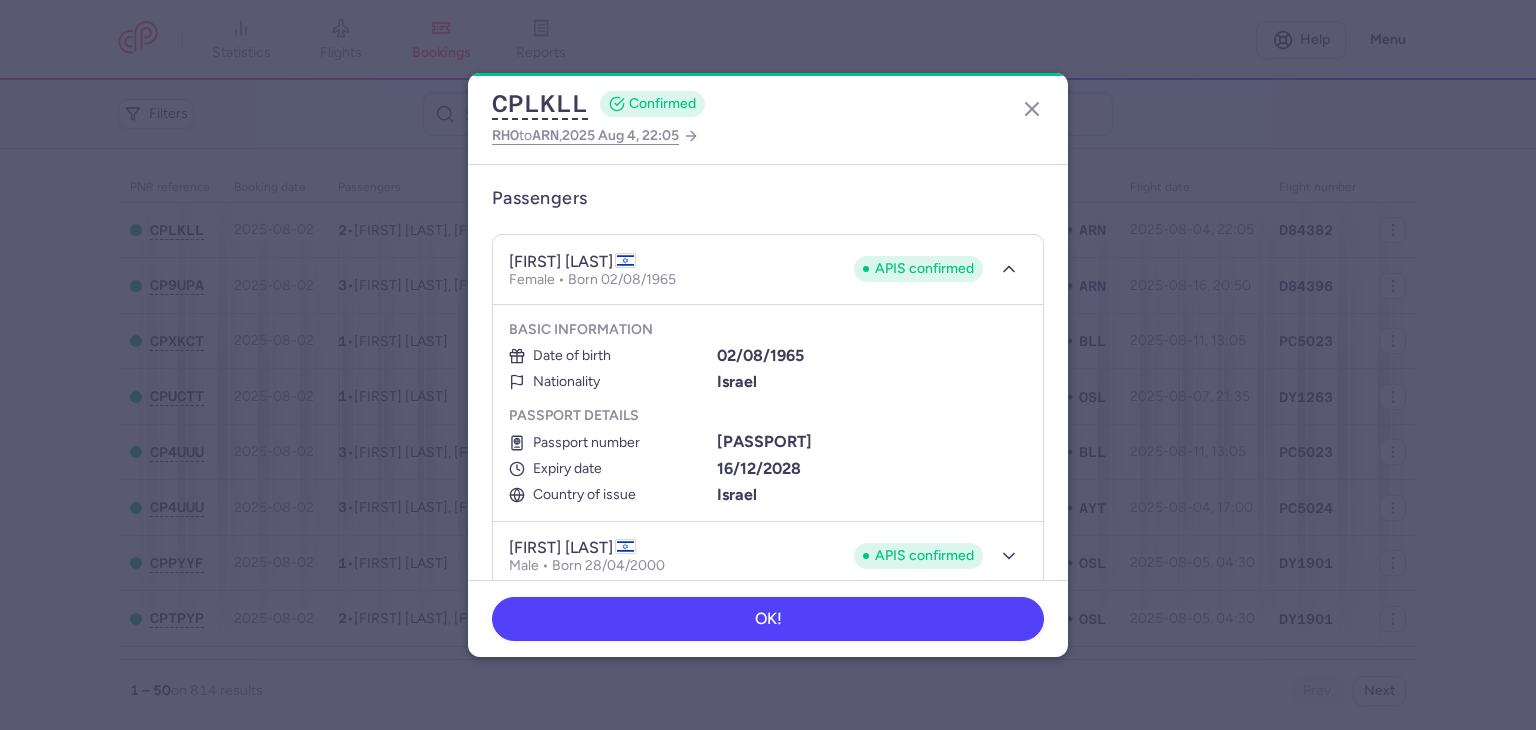 click on "Passengers antoinette KOUBA  APIS confirmed Female • Born 02/08/1965 APIS confirmed  Basic information   Date of birth 02/08/1965  Nationality Israel  Passport details   Passport number 19650802  Expiry date 16/12/2028  Country of issue Israel mishel KOUBA  APIS confirmed Male • Born 28/04/2000 APIS confirmed" at bounding box center [768, 385] 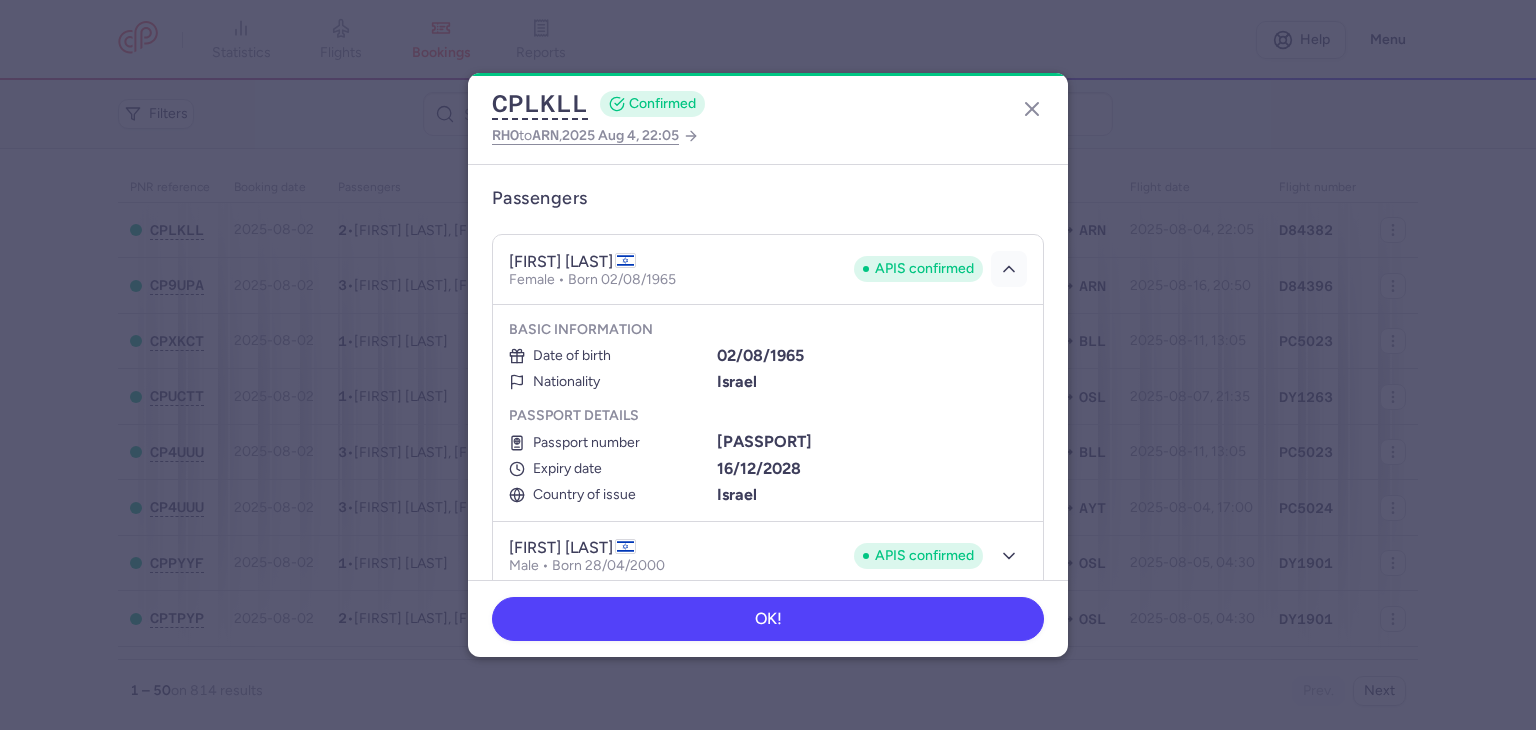 click 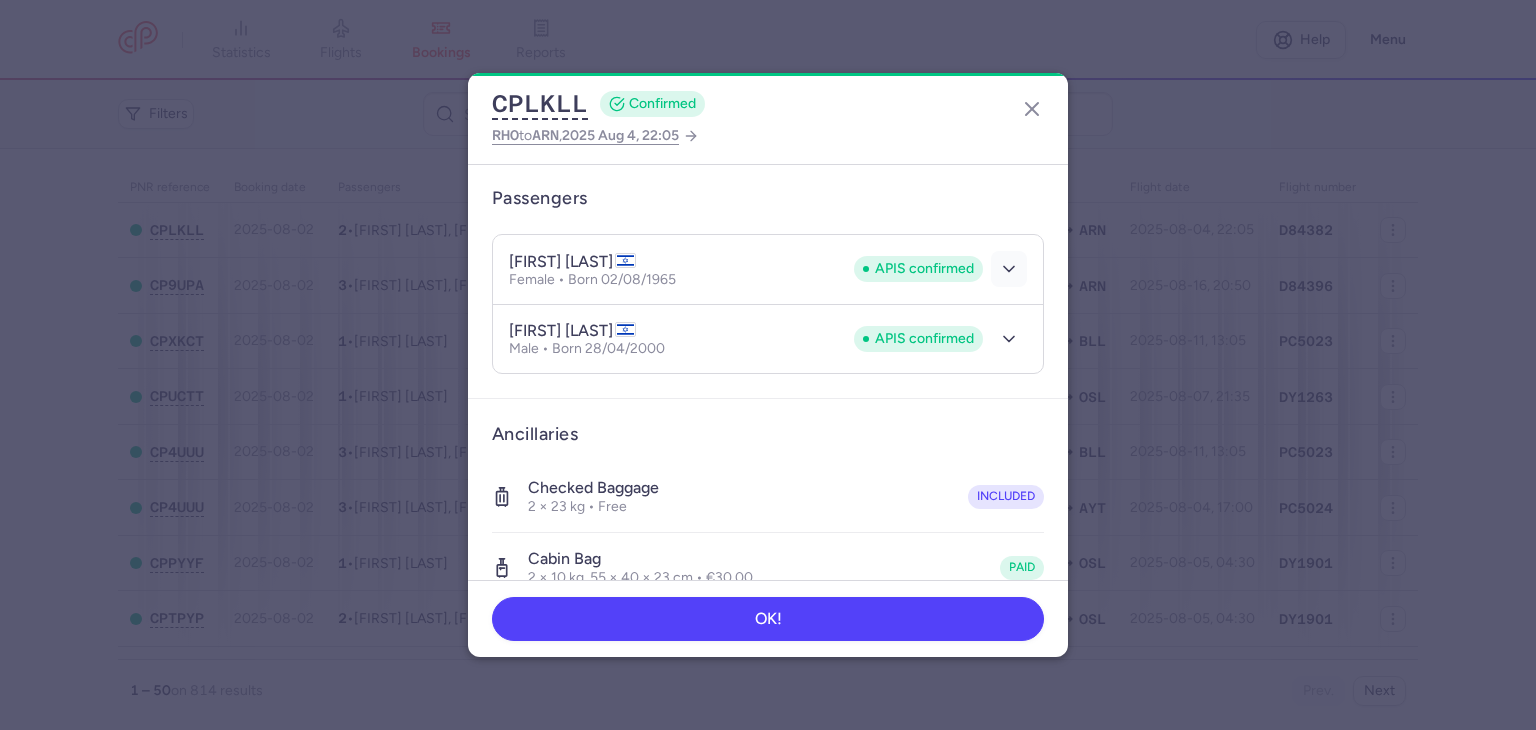 click 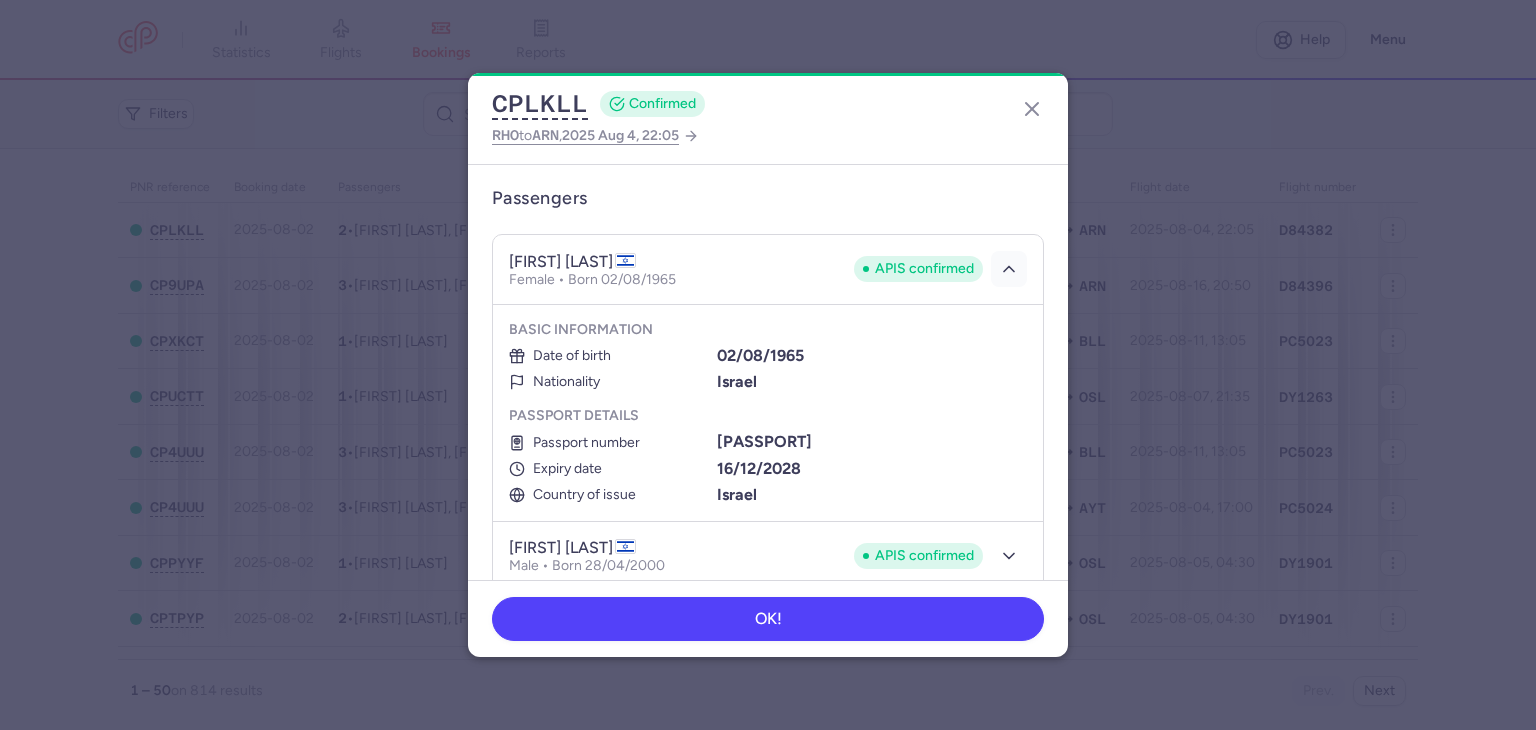 click at bounding box center [1009, 269] 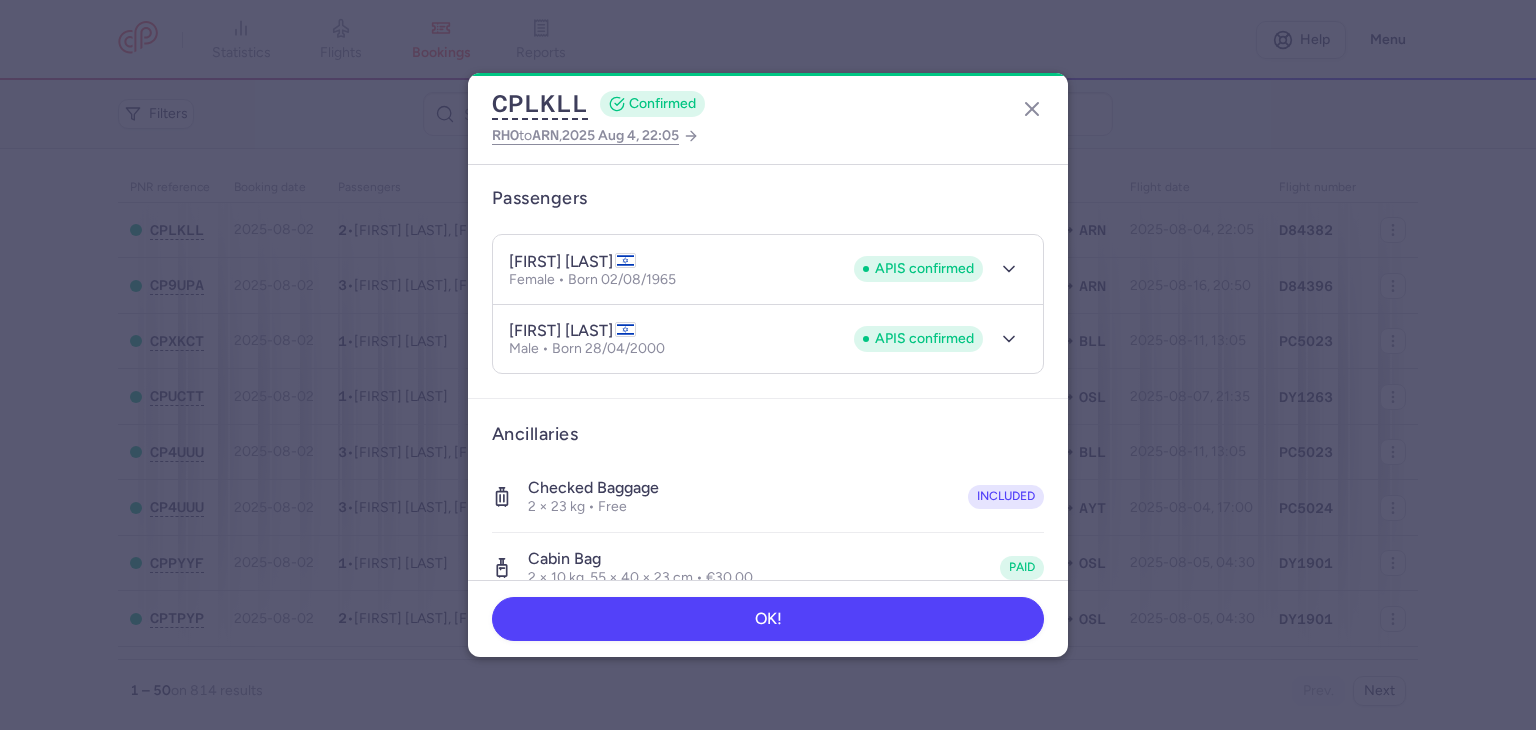 click on "mishel KOUBA  APIS confirmed Male • Born 28/04/2000 APIS confirmed" at bounding box center (768, 339) 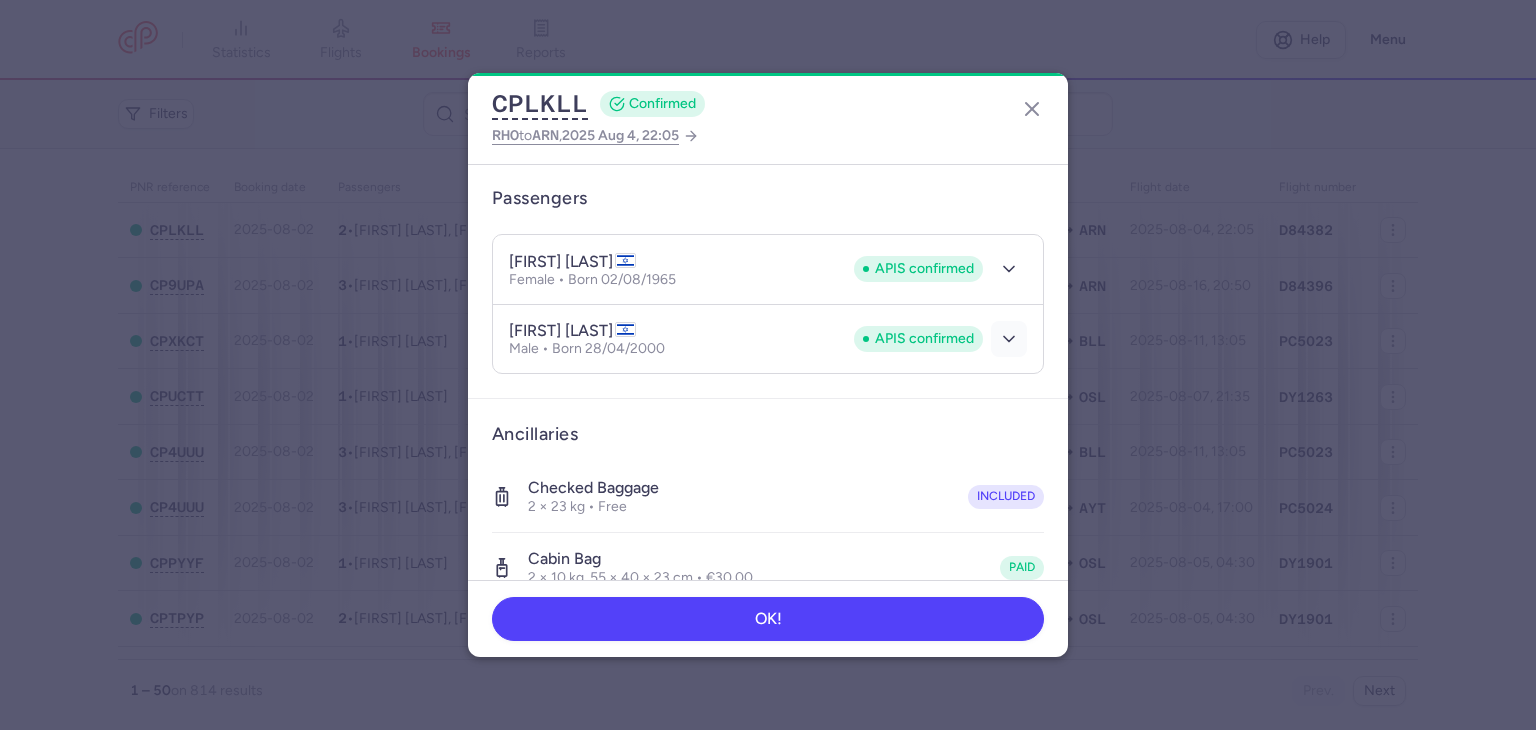 click at bounding box center (1009, 339) 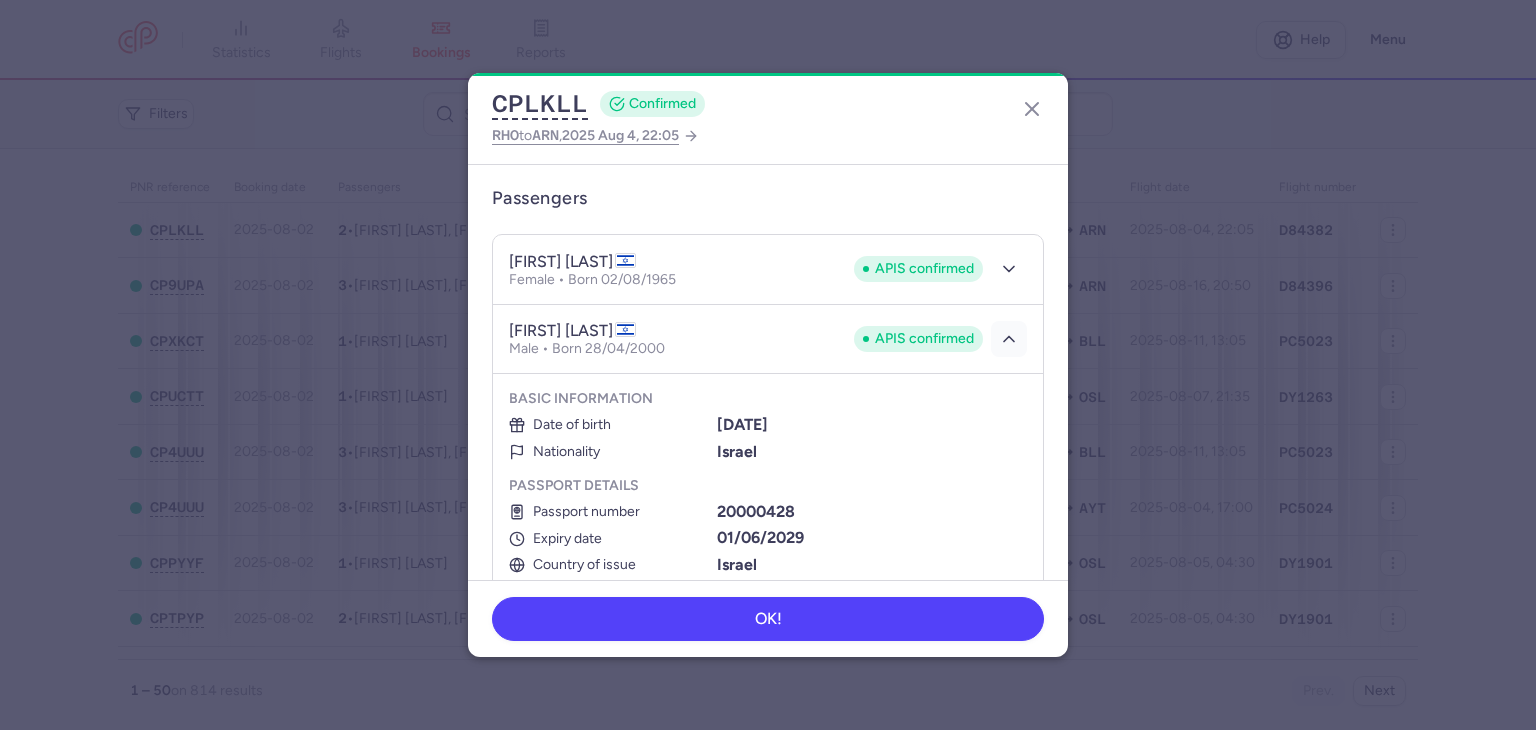 type 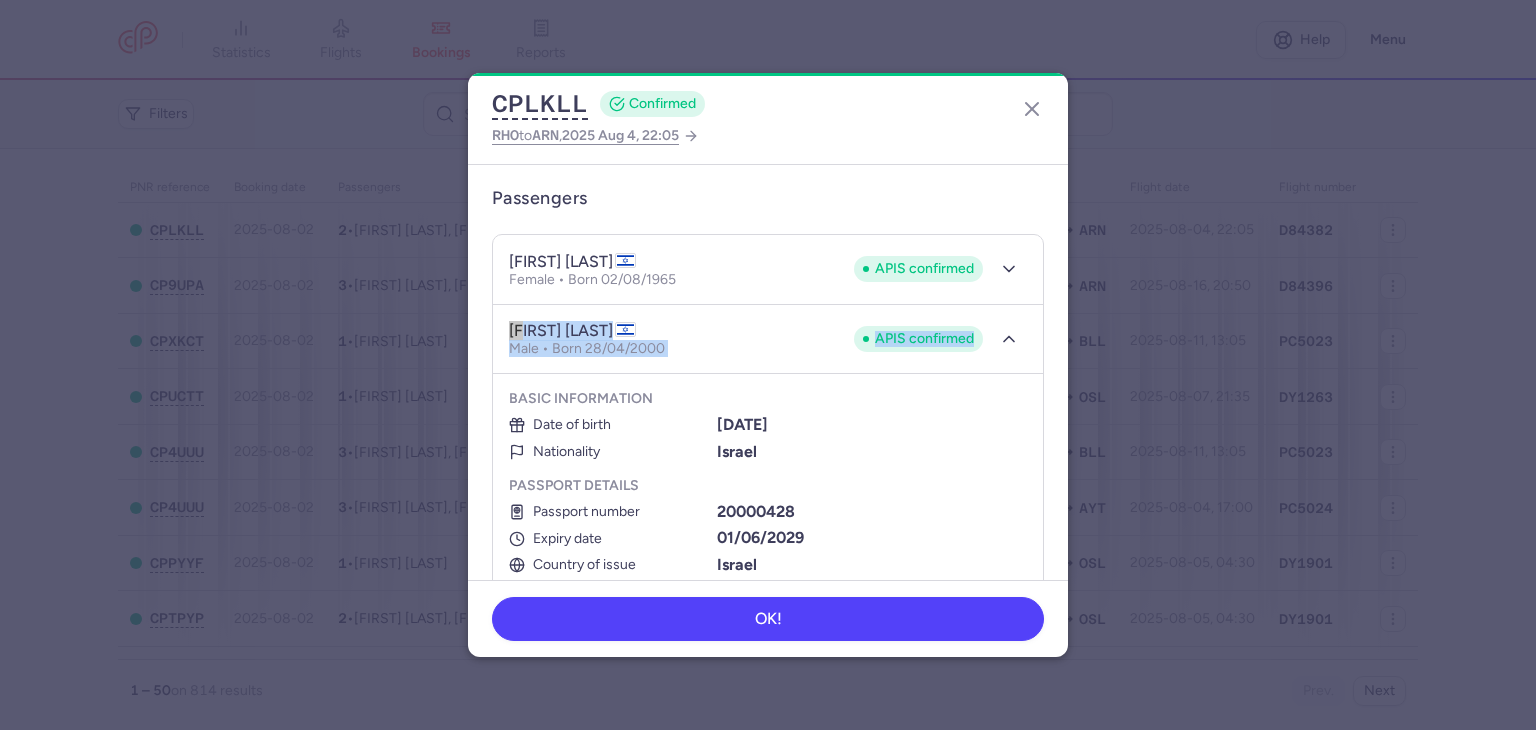 click on "CPLKLL  CONFIRMED RHO  to  ARN ,  2025 Aug 4, 22:05 General information CP reference CPLKLL Reservation  Check reservation  Passengers antoinette KOUBA  APIS confirmed Female • Born 02/08/1965 APIS confirmed mishel KOUBA  APIS confirmed Male • Born 28/04/2000 APIS confirmed  Basic information   Date of birth 28/04/2000  Nationality Israel  Passport details   Passport number 20000428  Expiry date 01/06/2029  Country of issue Israel Ancillaries Checked baggage 2 × 23 kg • Free included Cabin bag 2 × 10 kg, 55 × 40 × 23 cm • €30.00 paid Items Booking €258.00 Booking date  02/08/2025 Details passengers 2 × €99.00 €198.00 infants 0 × €30.00 €0.00 luggage 2 × €0.00 €0.00 cabin bags 2 × €30.00 €60.00 Transactions NECKERMANNNORDIC €258.00  Hide transactions OK!" at bounding box center [768, 365] 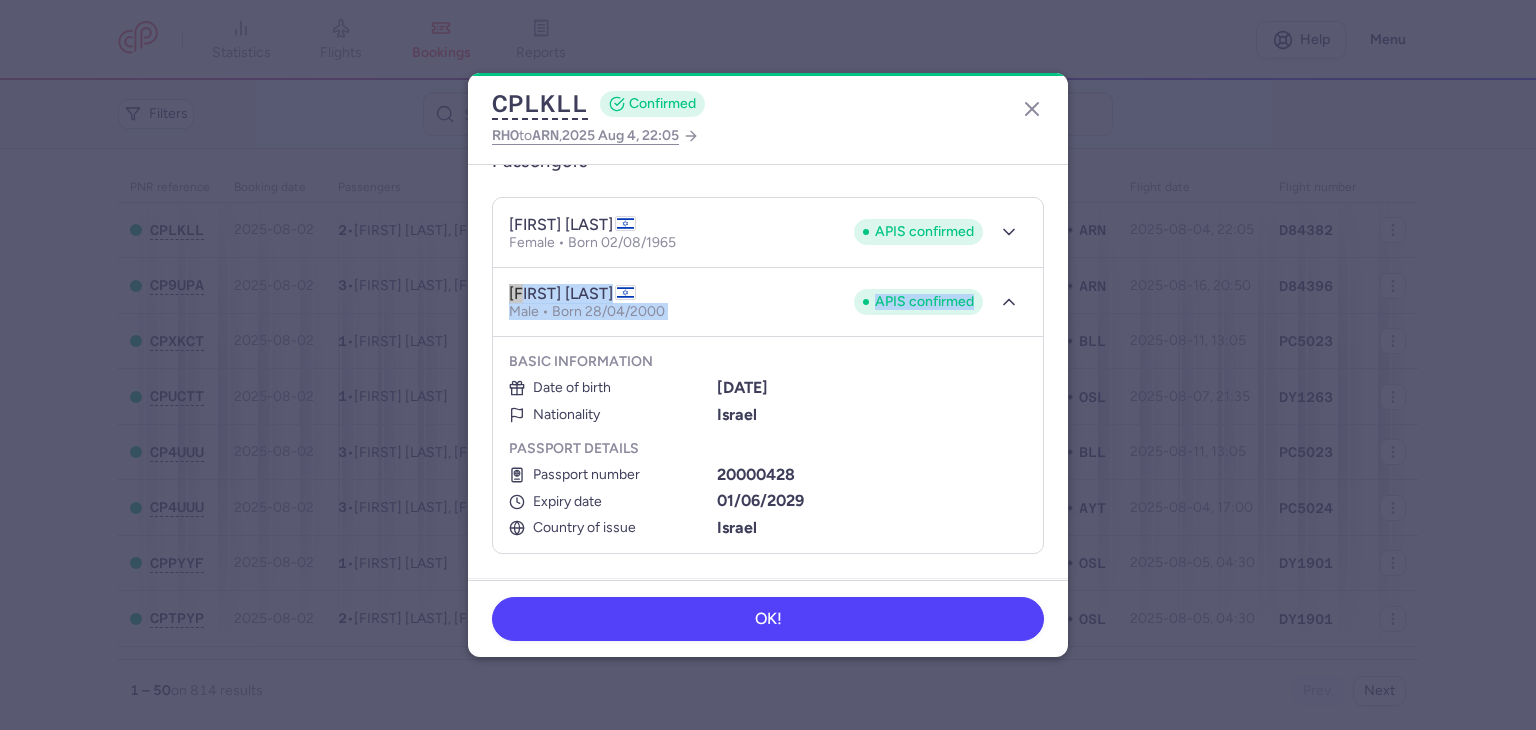 scroll, scrollTop: 212, scrollLeft: 0, axis: vertical 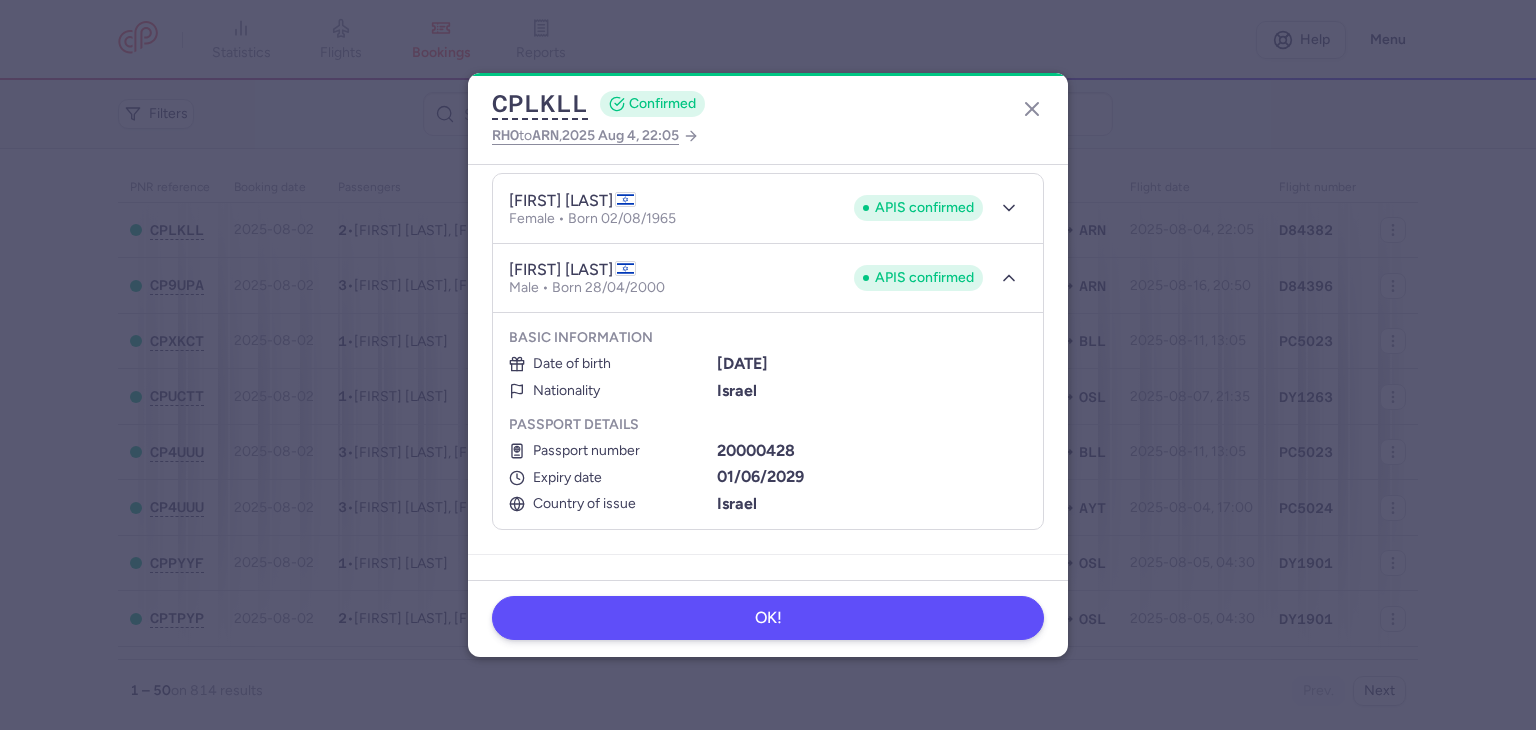 click on "OK!" 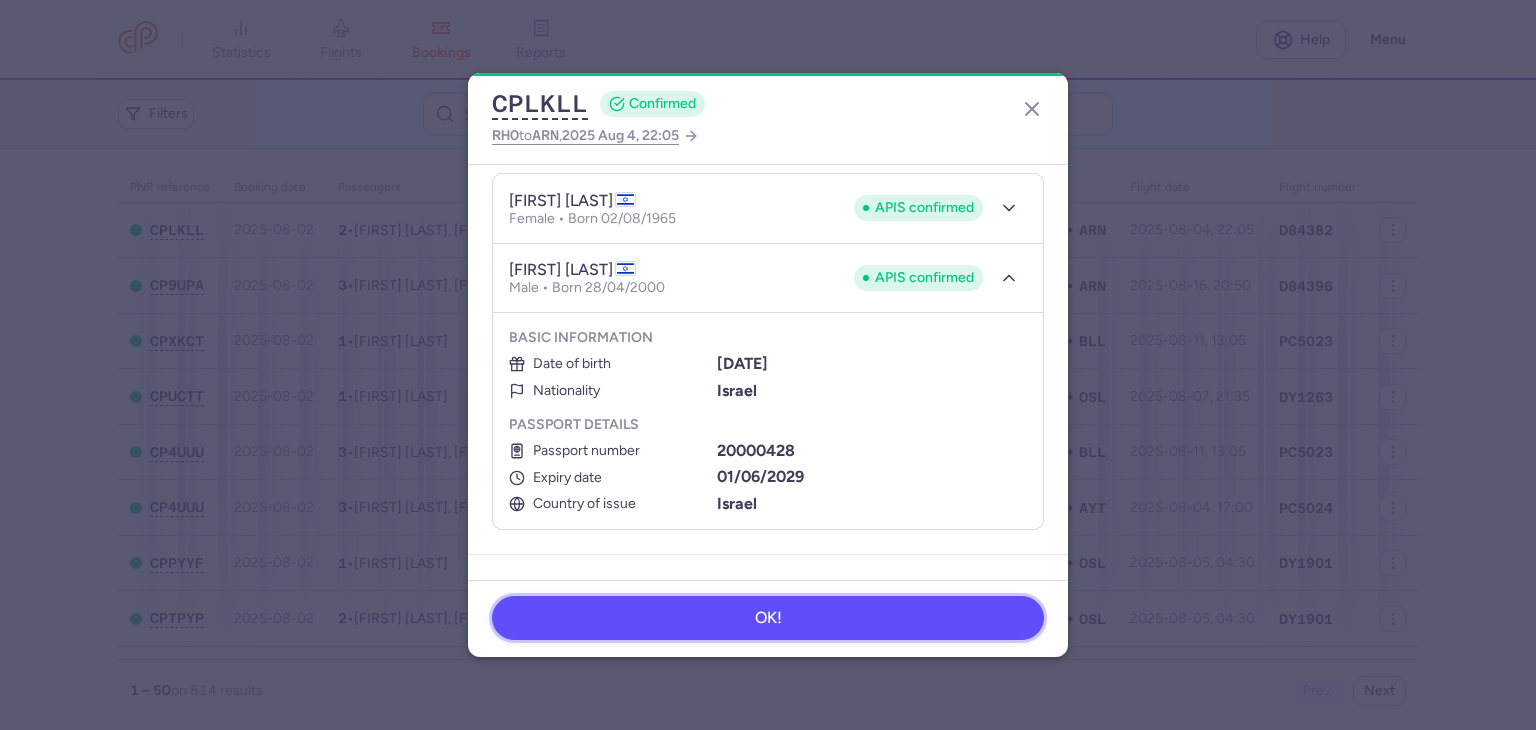 click on "OK!" at bounding box center [768, 618] 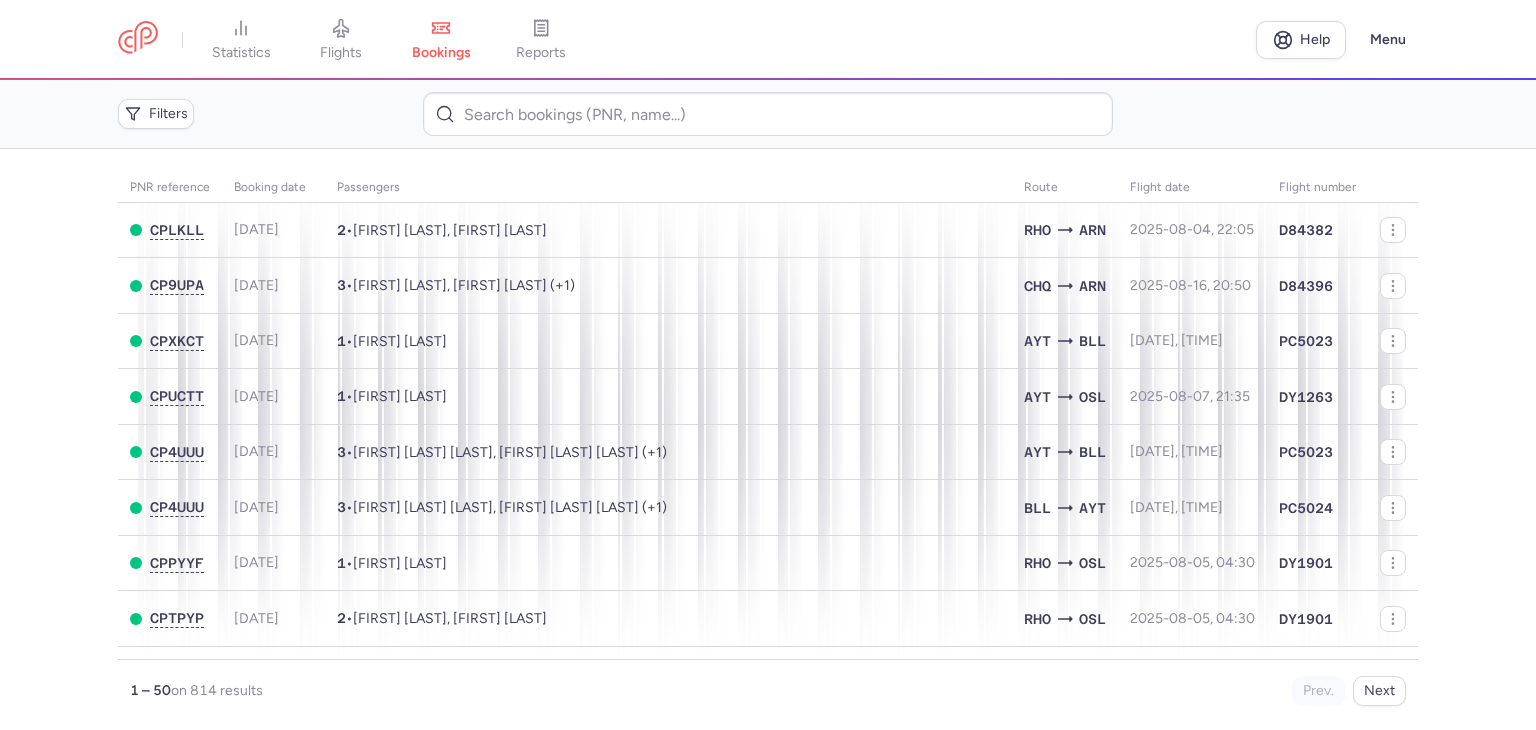 scroll, scrollTop: 0, scrollLeft: 0, axis: both 